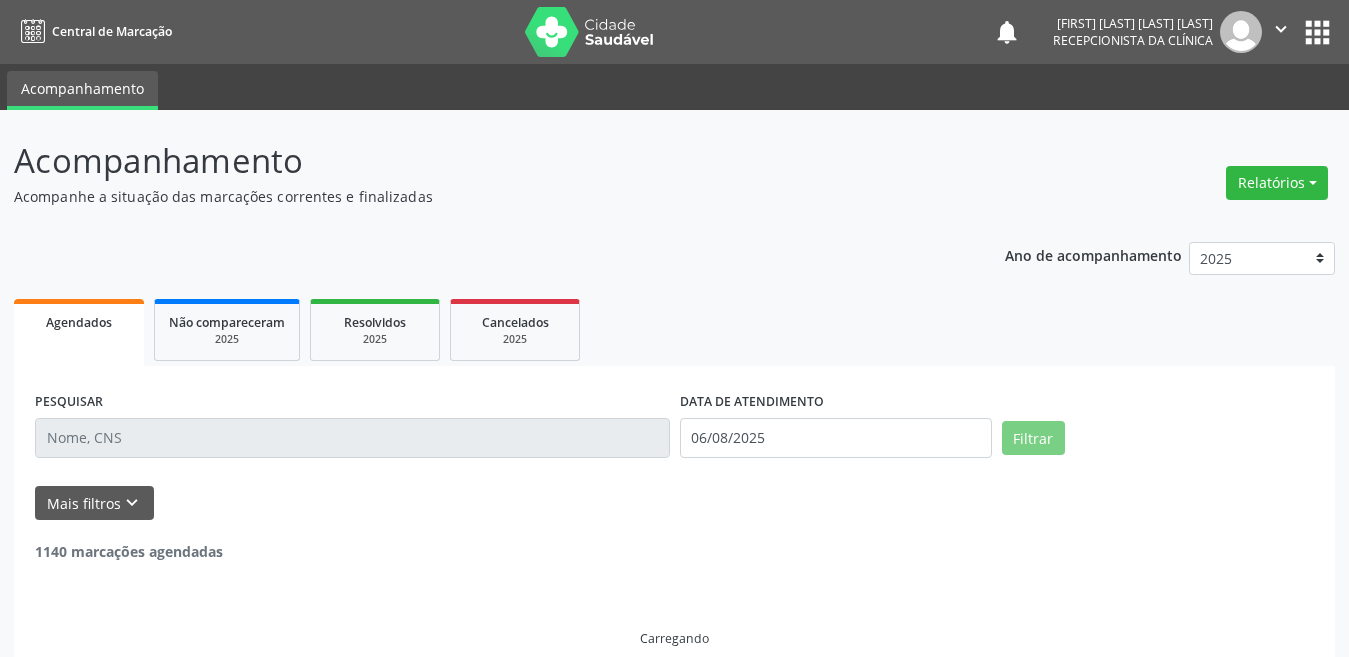 scroll, scrollTop: 0, scrollLeft: 0, axis: both 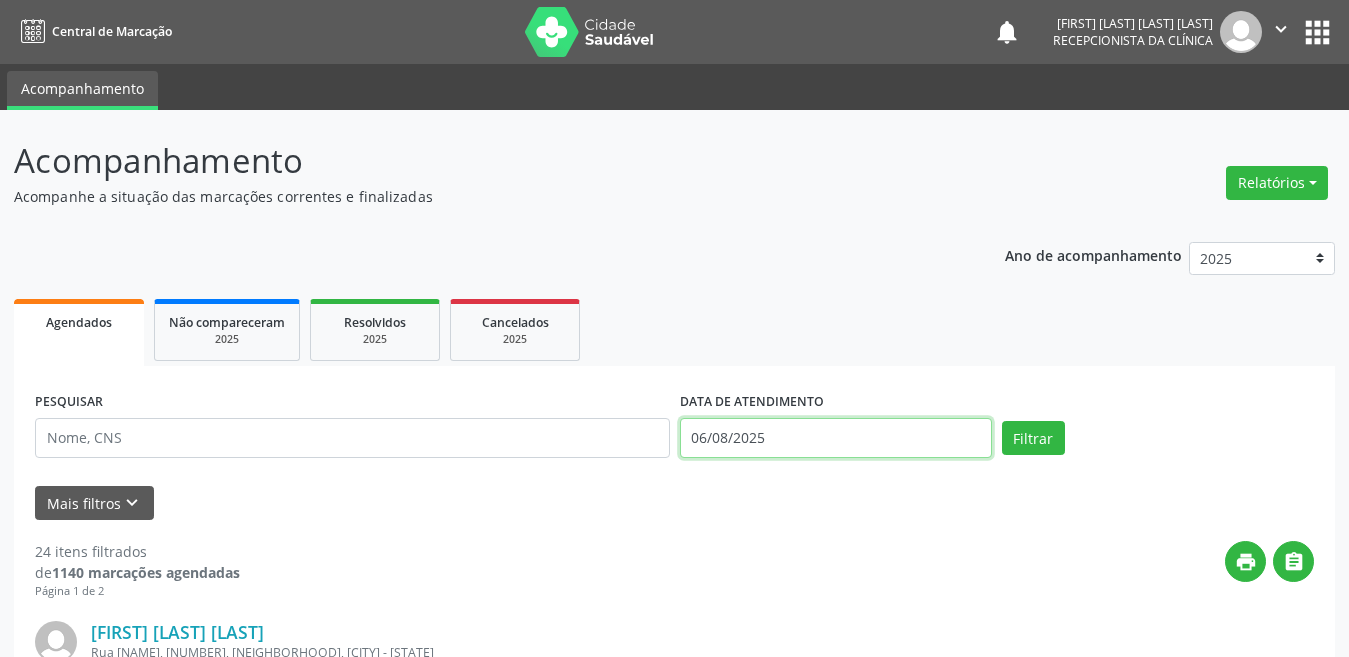 click on "06/08/2025" at bounding box center [836, 438] 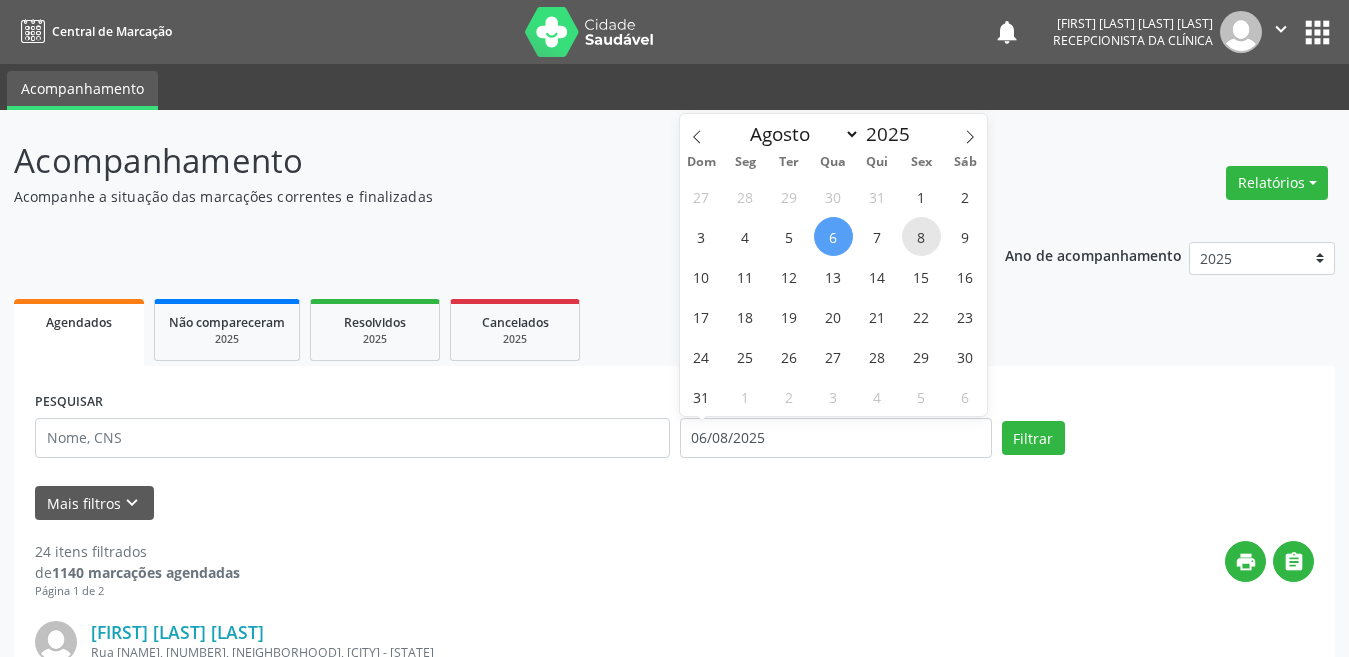 click on "8" at bounding box center [921, 236] 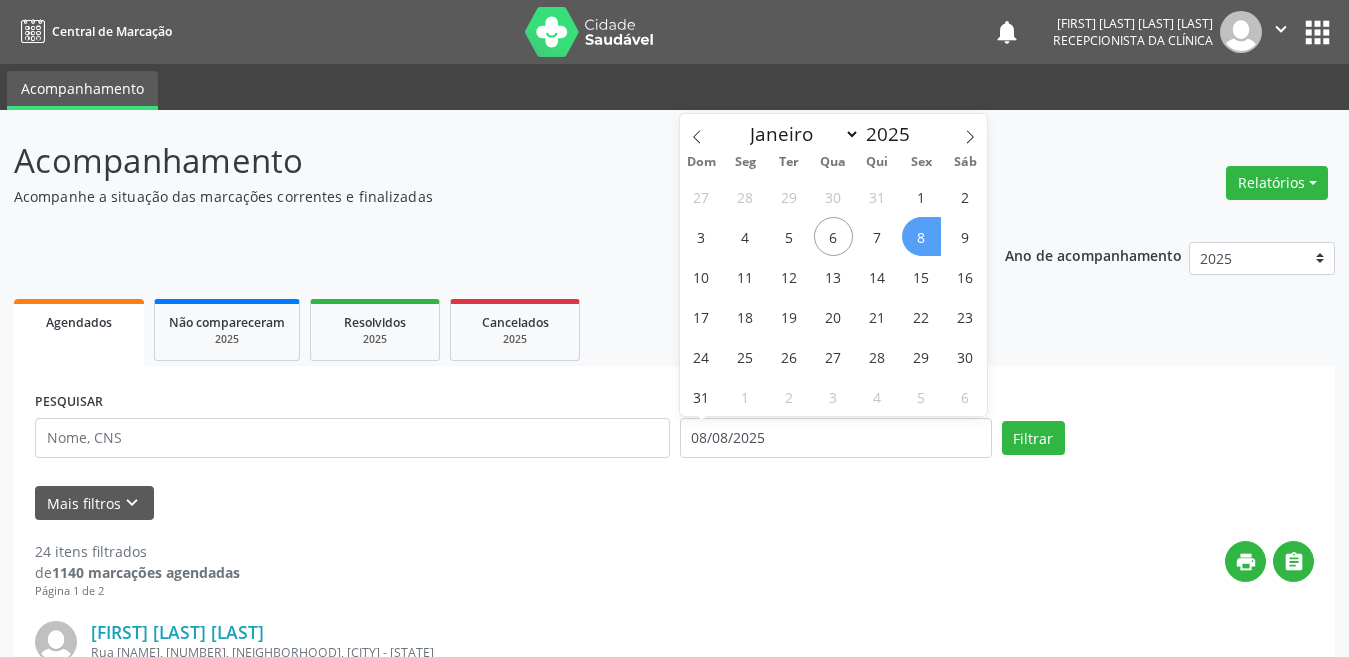click on "8" at bounding box center [921, 236] 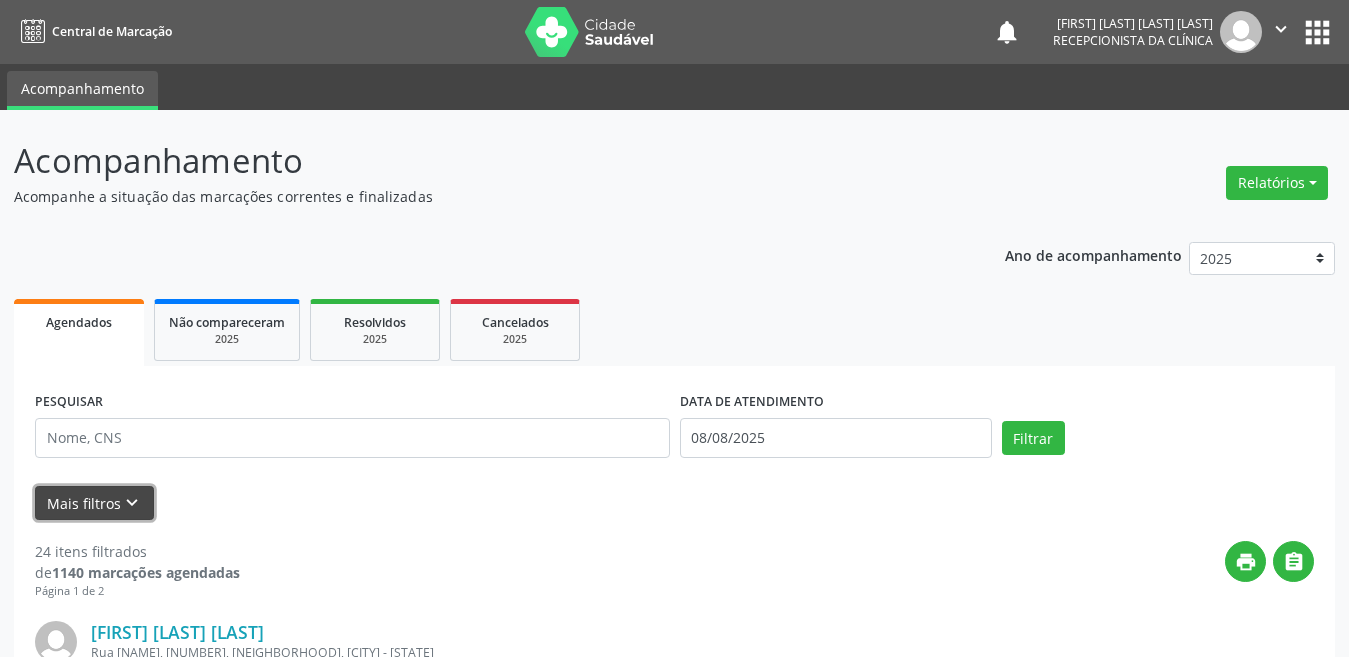 click on "Mais filtros
keyboard_arrow_down" at bounding box center (94, 503) 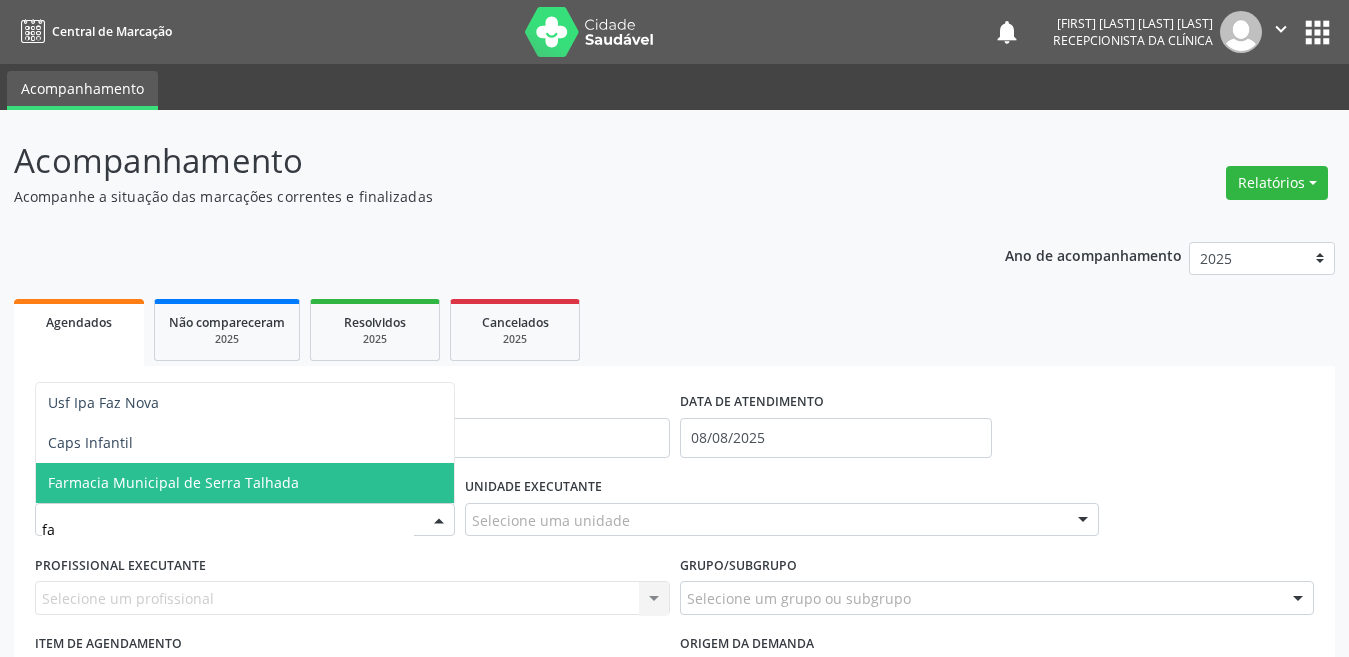 type on "faz" 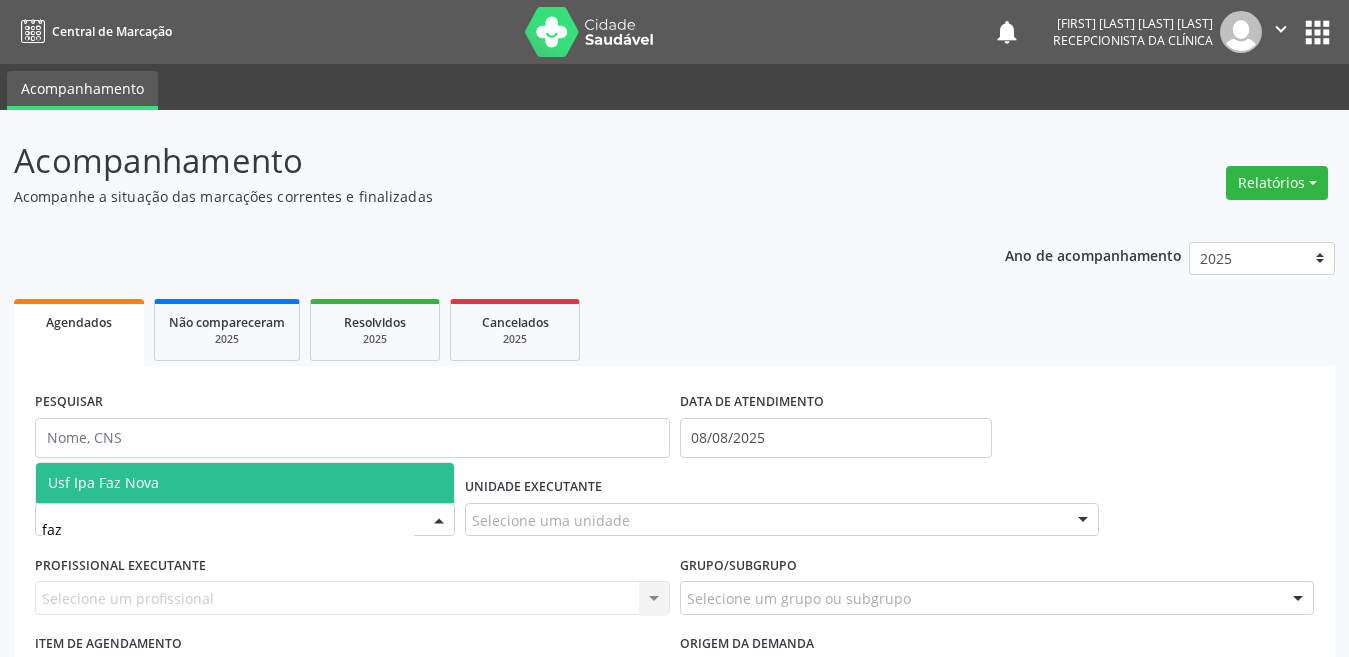 click on "Usf Ipa Faz Nova" at bounding box center [245, 483] 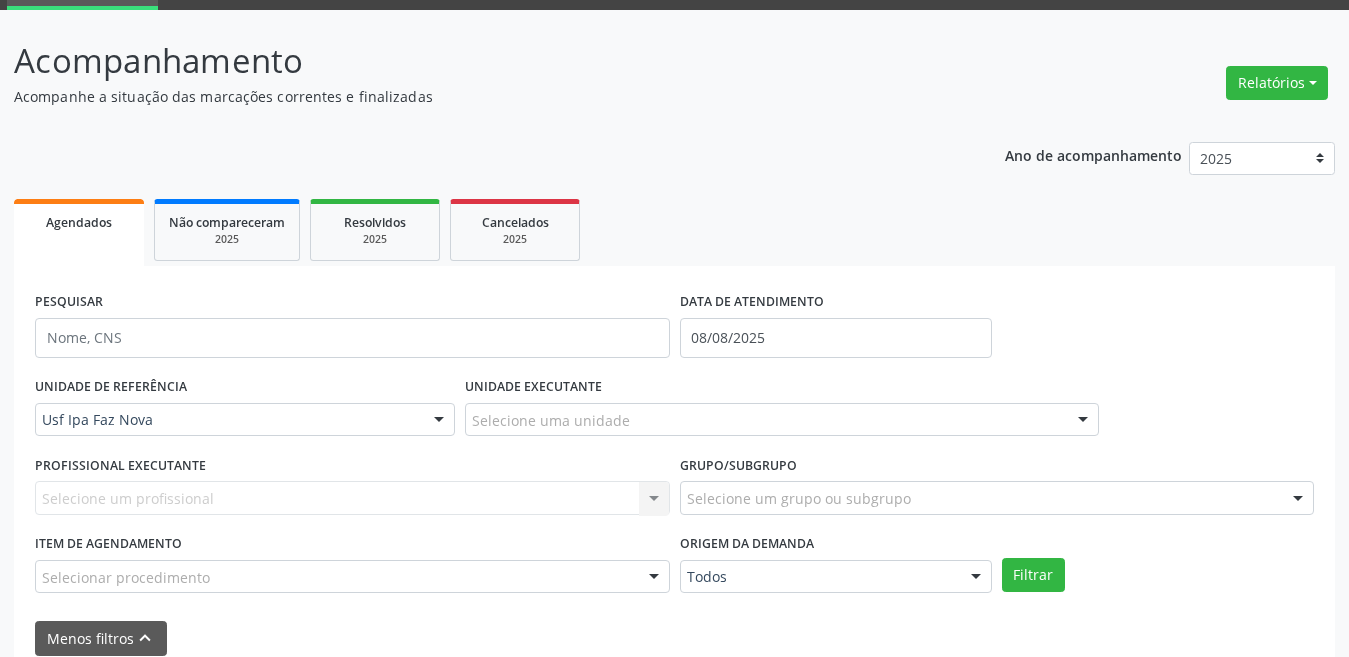 scroll, scrollTop: 200, scrollLeft: 0, axis: vertical 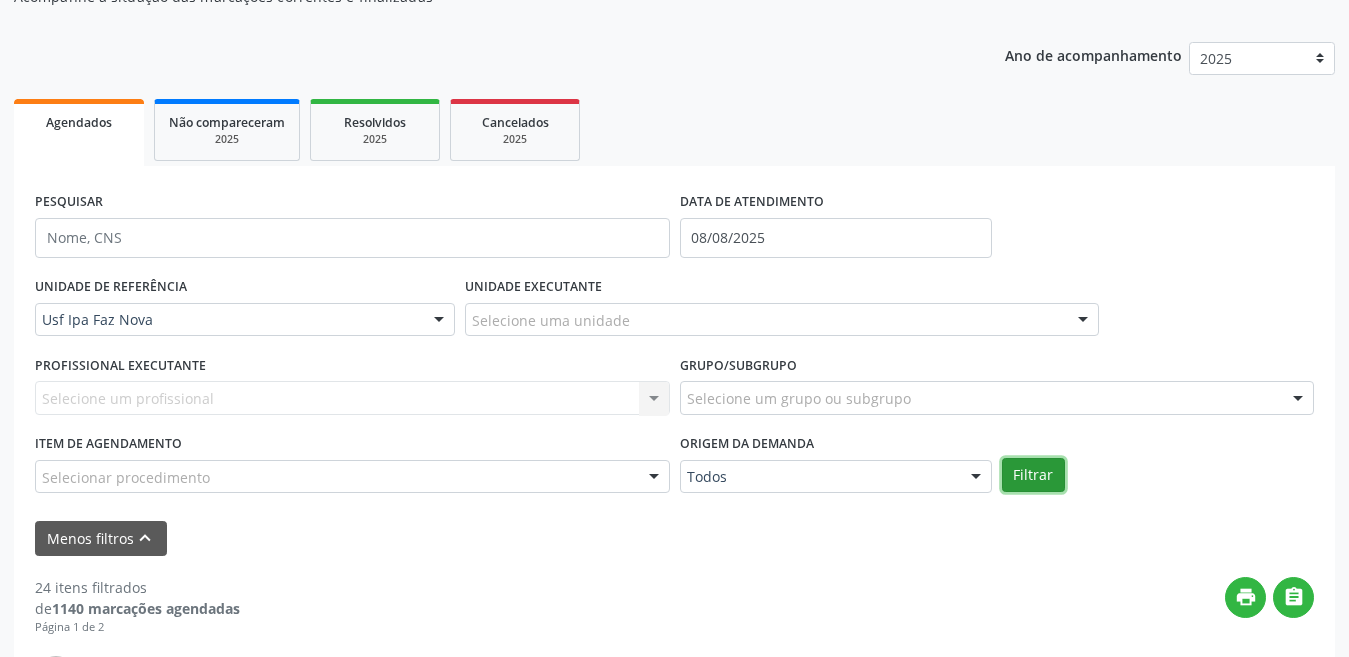 click on "Filtrar" at bounding box center (1033, 475) 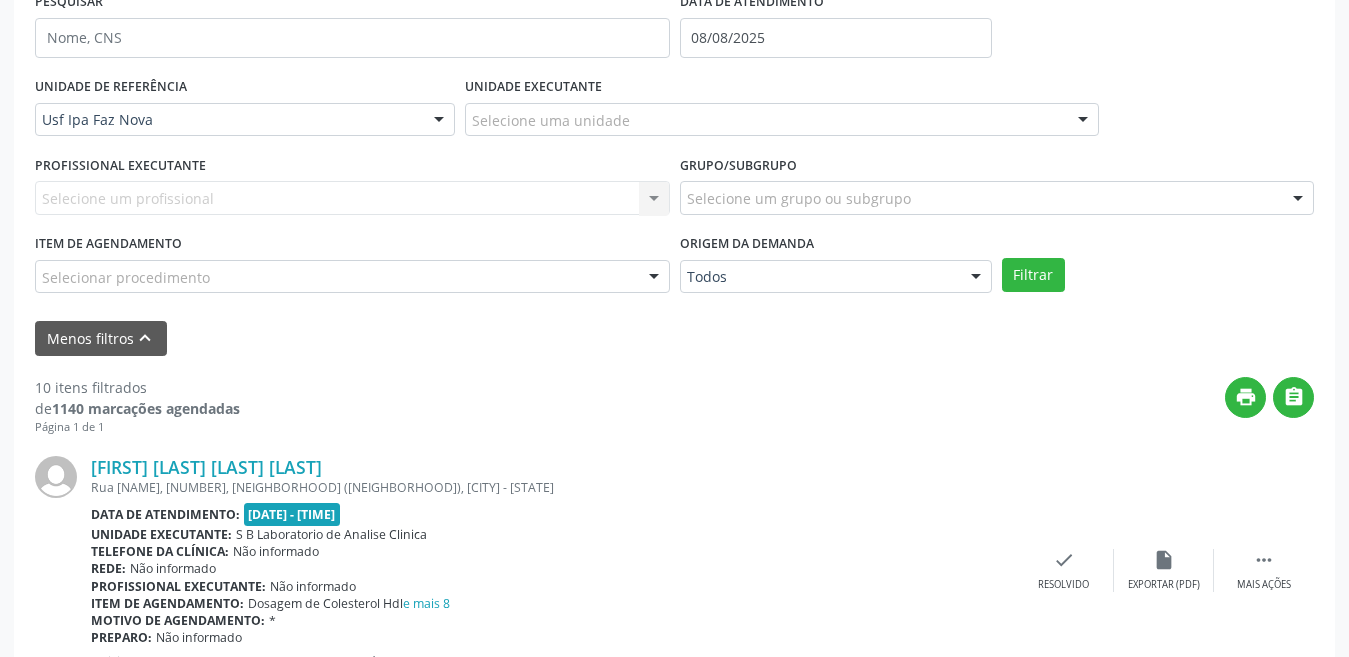 scroll, scrollTop: 500, scrollLeft: 0, axis: vertical 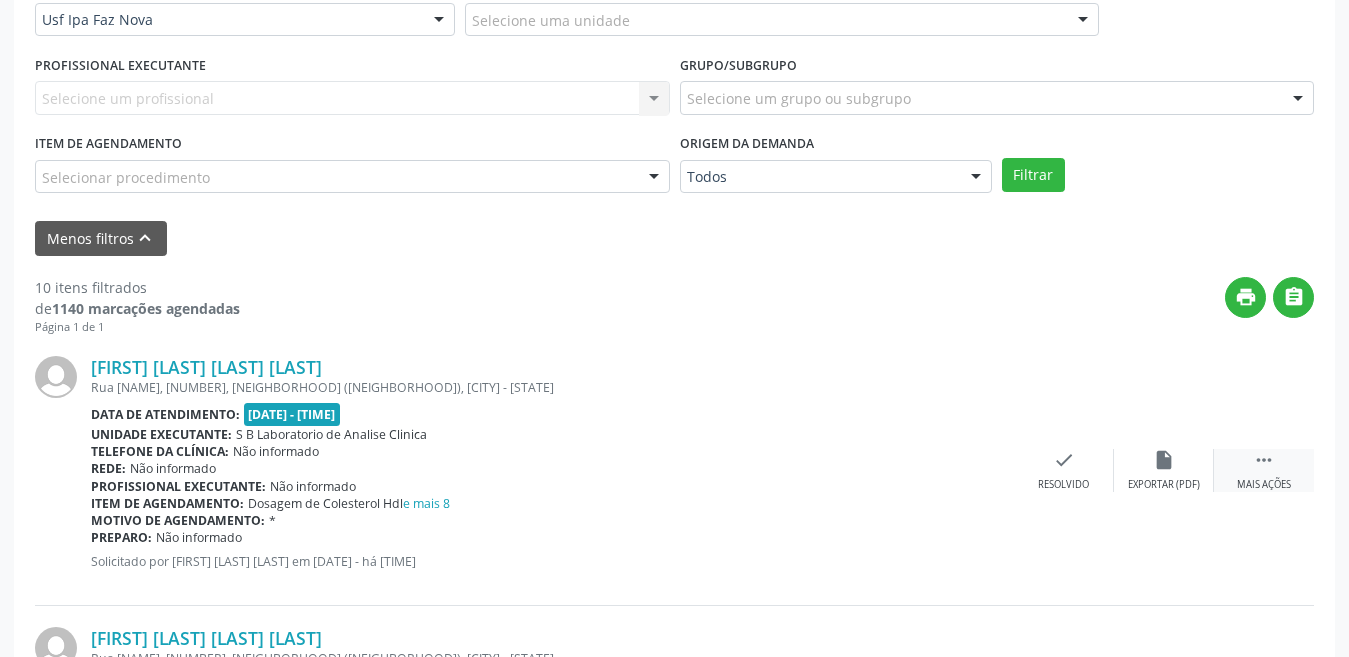 click on "" at bounding box center [1264, 460] 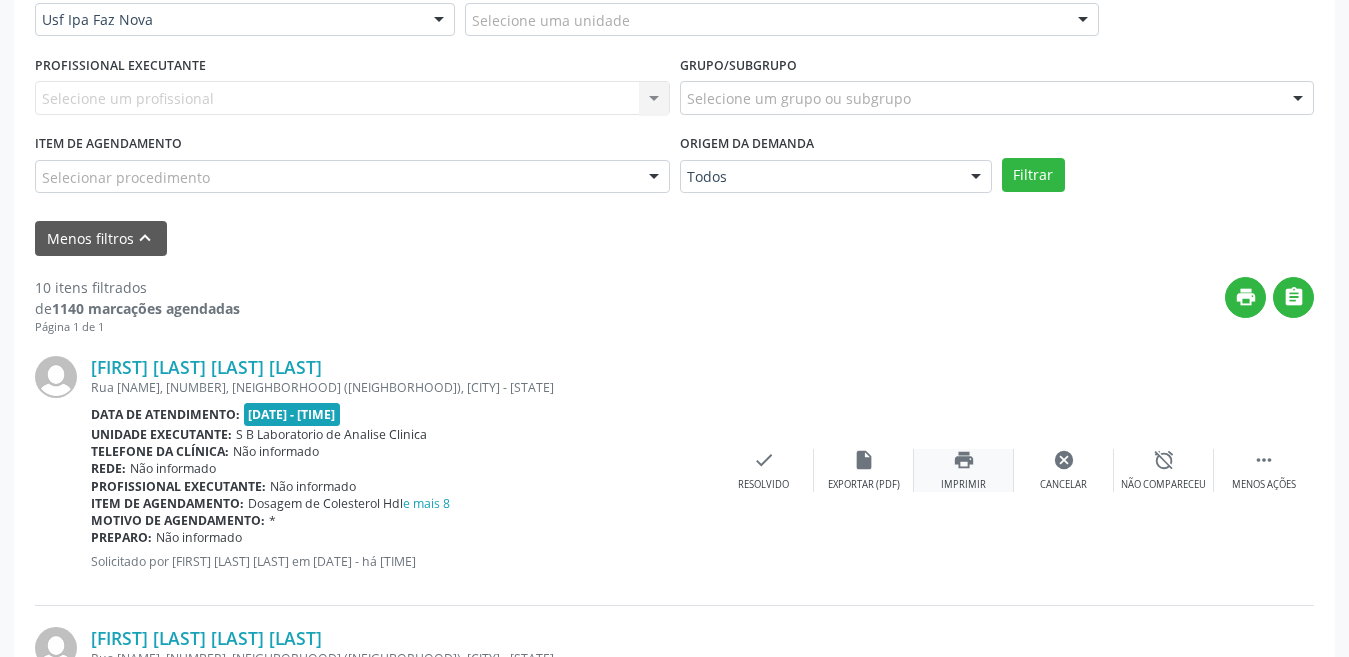 click on "Imprimir" at bounding box center (963, 485) 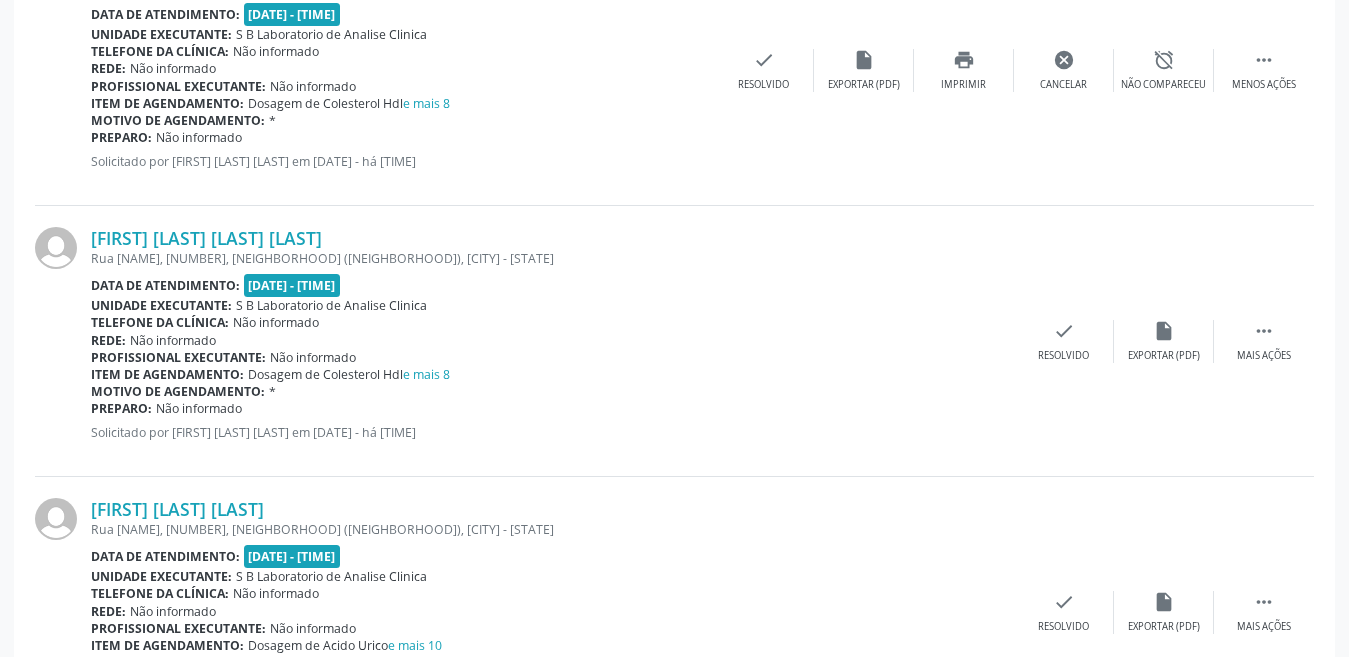 scroll, scrollTop: 800, scrollLeft: 0, axis: vertical 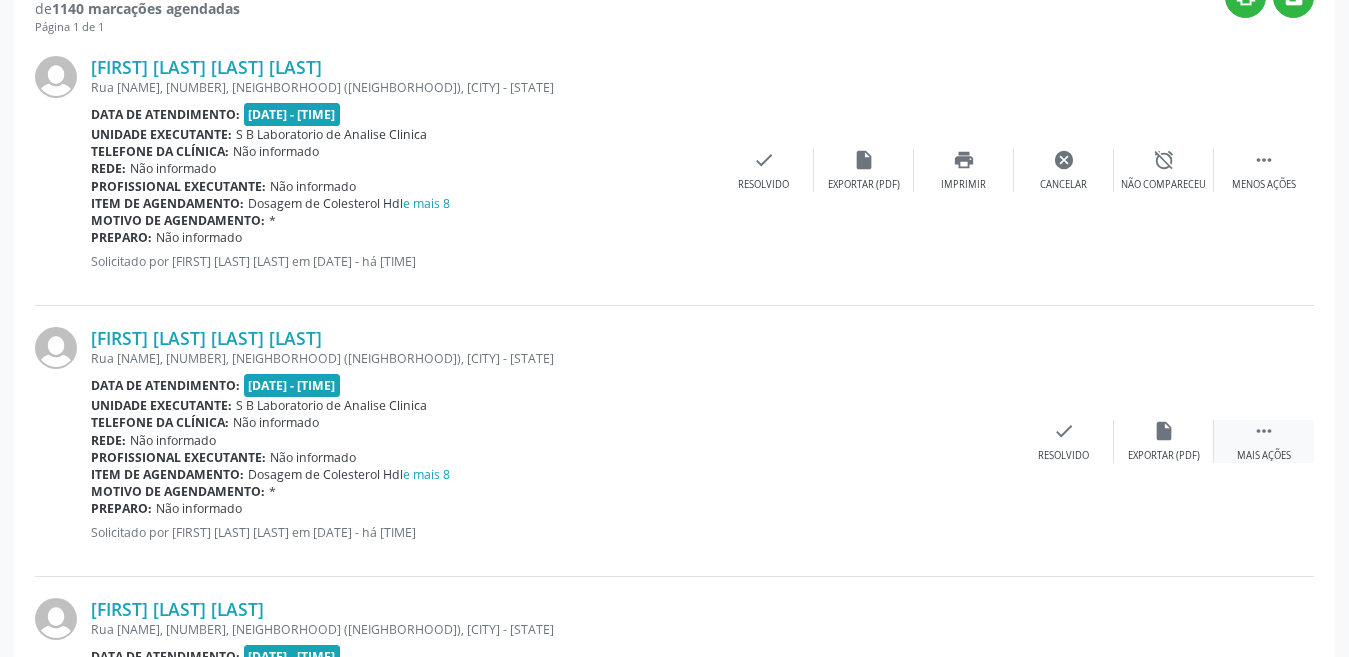 click on "
Mais ações" at bounding box center [1264, 441] 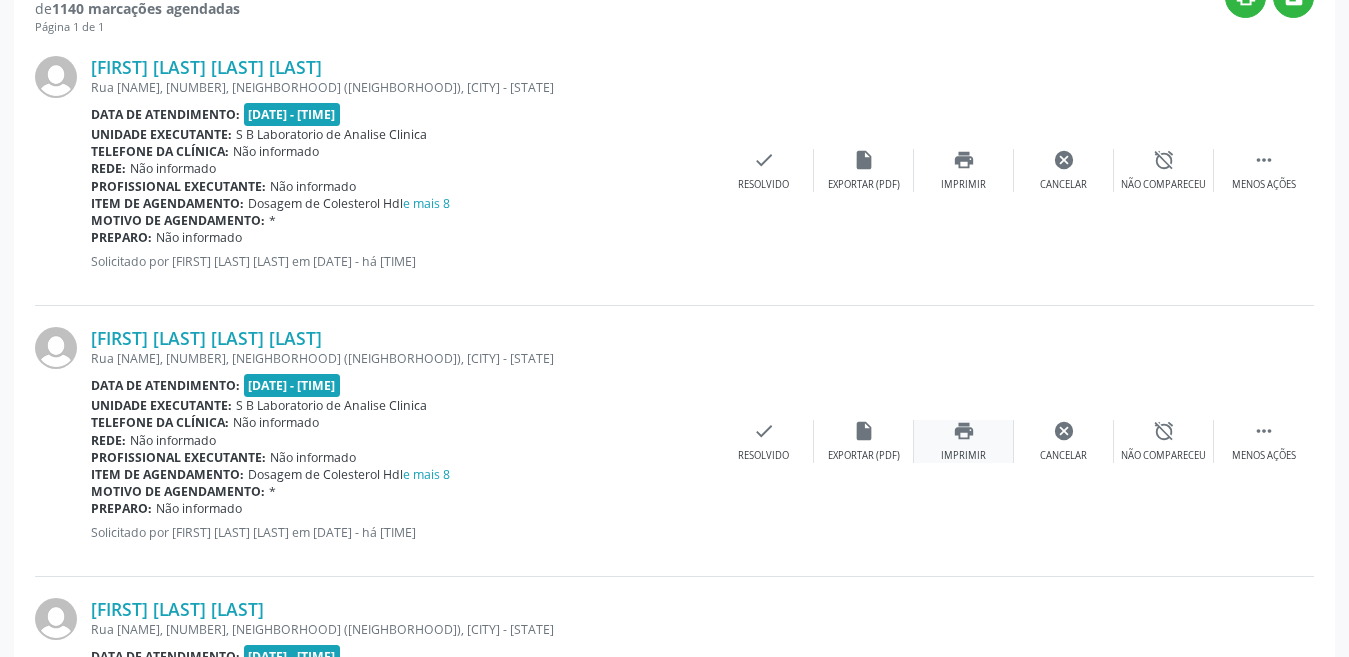 click on "print
Imprimir" at bounding box center (964, 441) 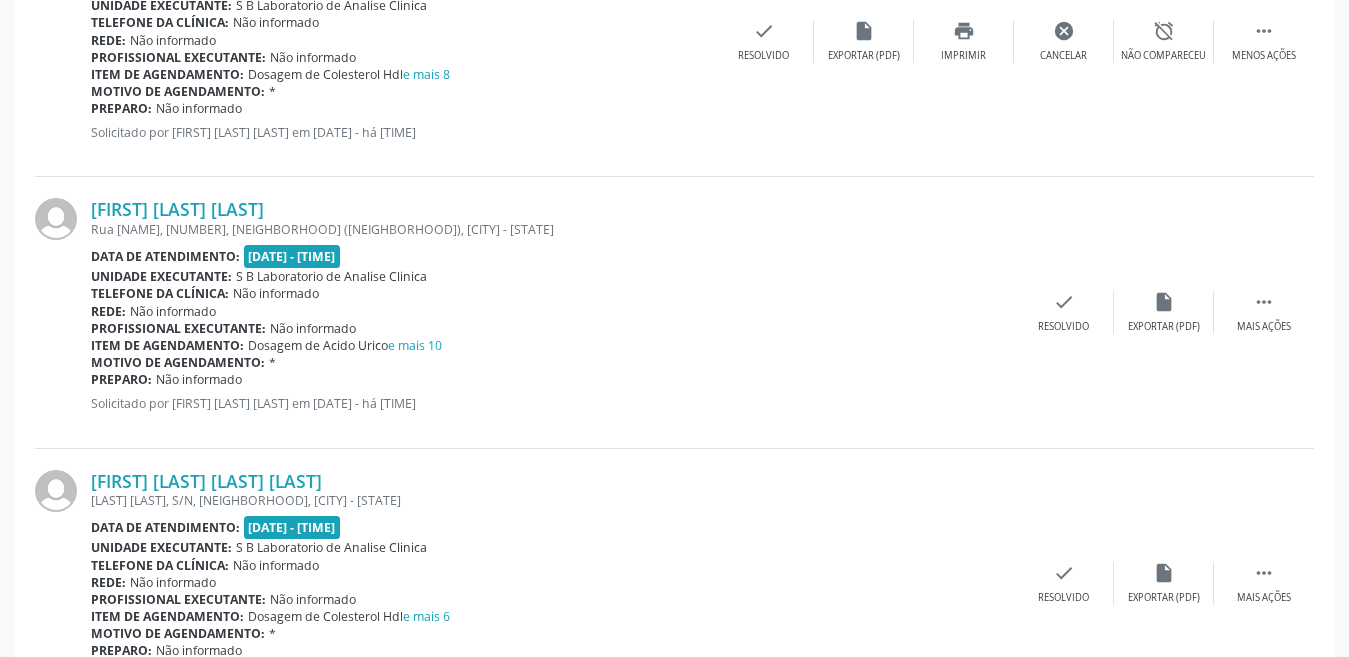 scroll, scrollTop: 1300, scrollLeft: 0, axis: vertical 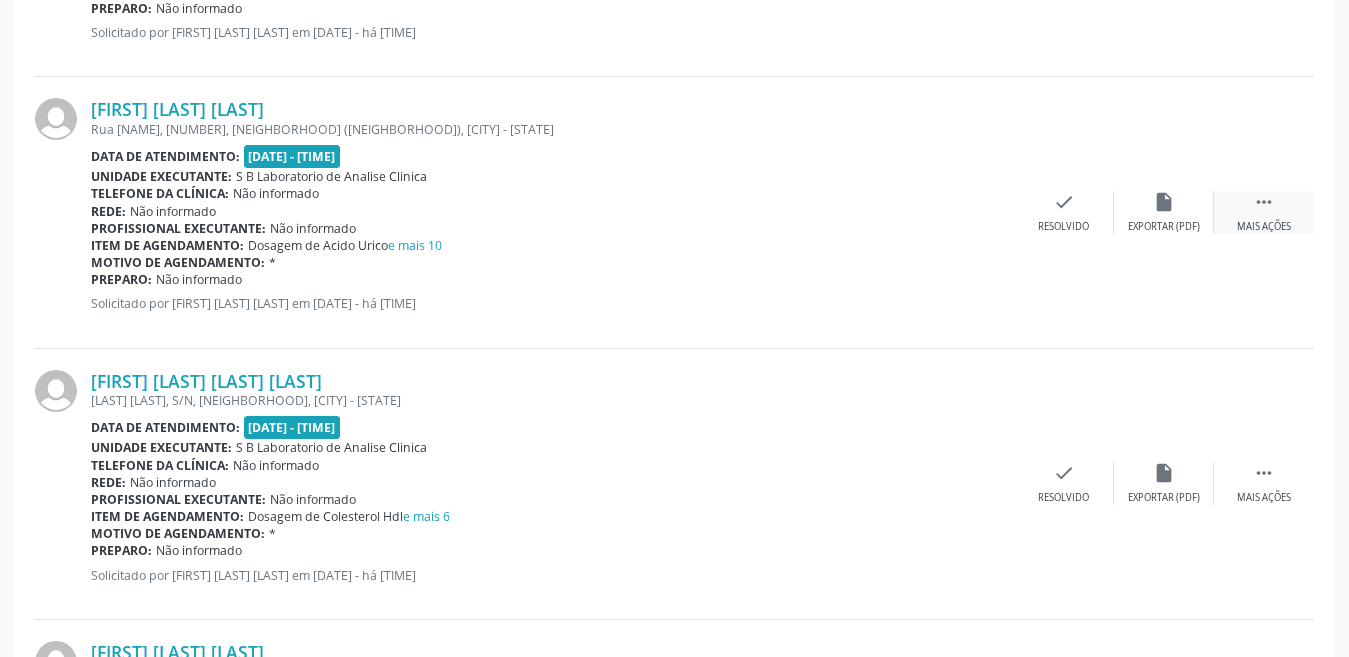 click on "Mais ações" at bounding box center [1264, 227] 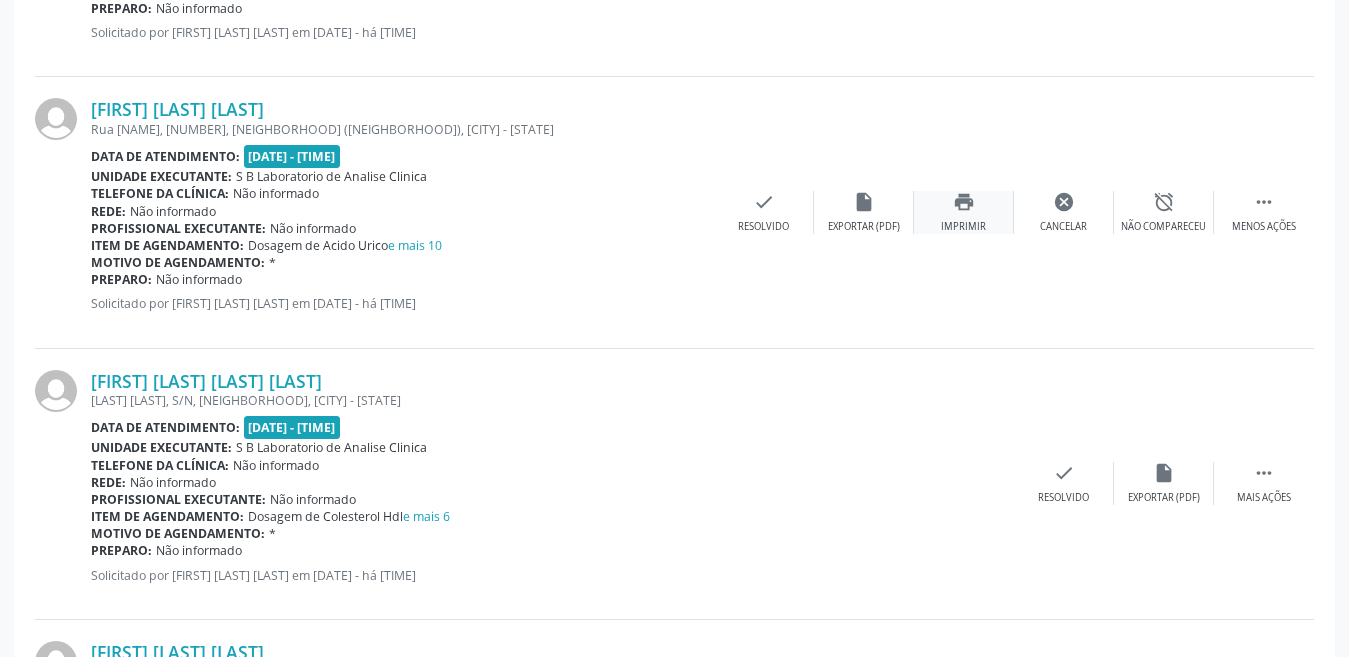 click on "print
Imprimir" at bounding box center [964, 212] 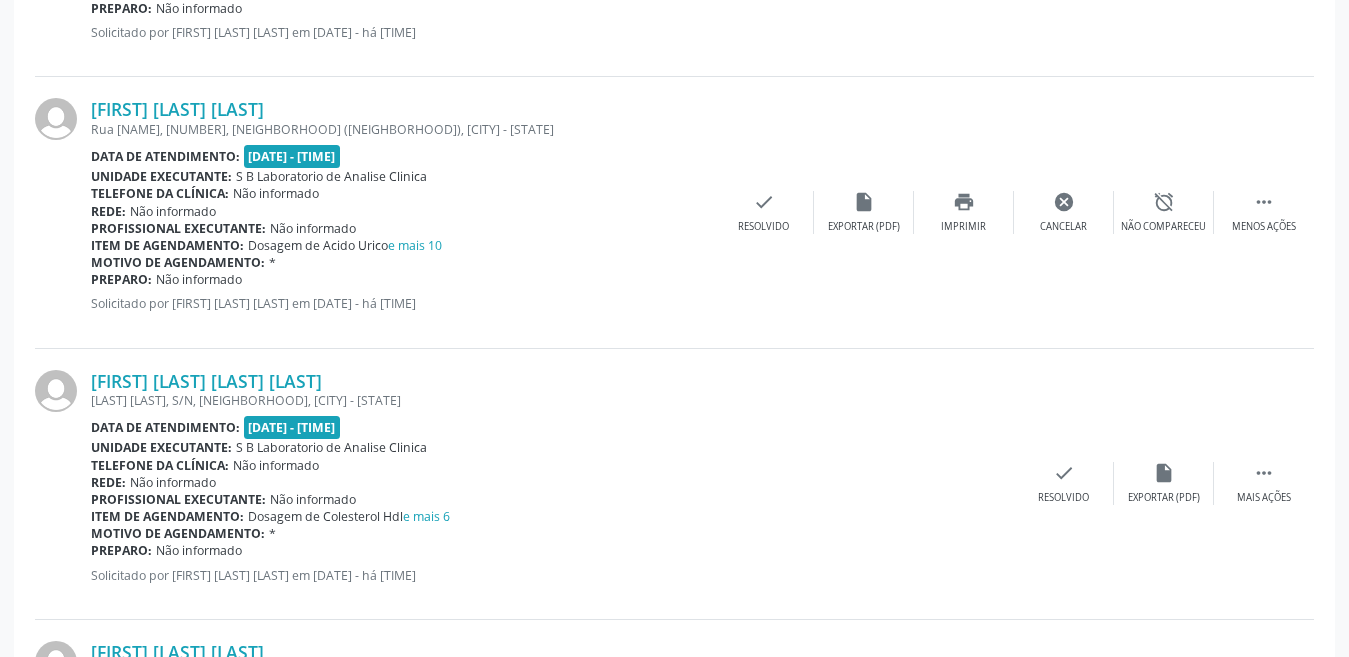 scroll, scrollTop: 1400, scrollLeft: 0, axis: vertical 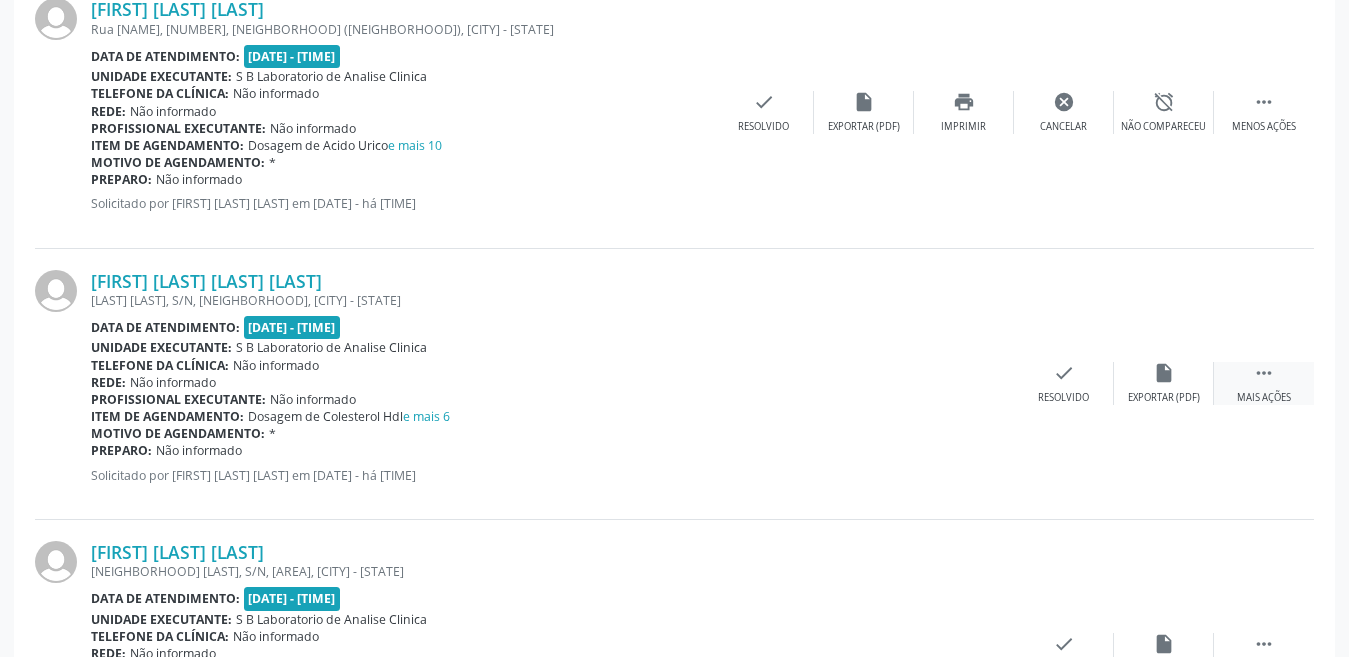 click on "Mais ações" at bounding box center [1264, 398] 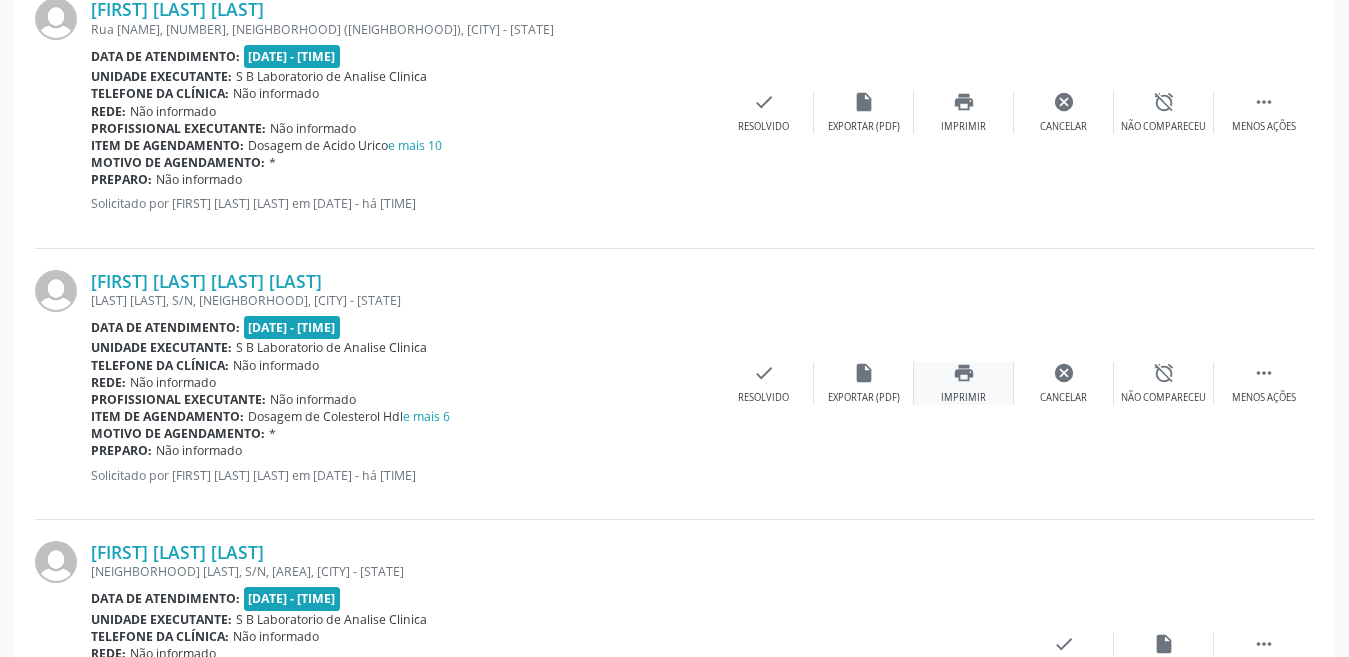 click on "Imprimir" at bounding box center (963, 398) 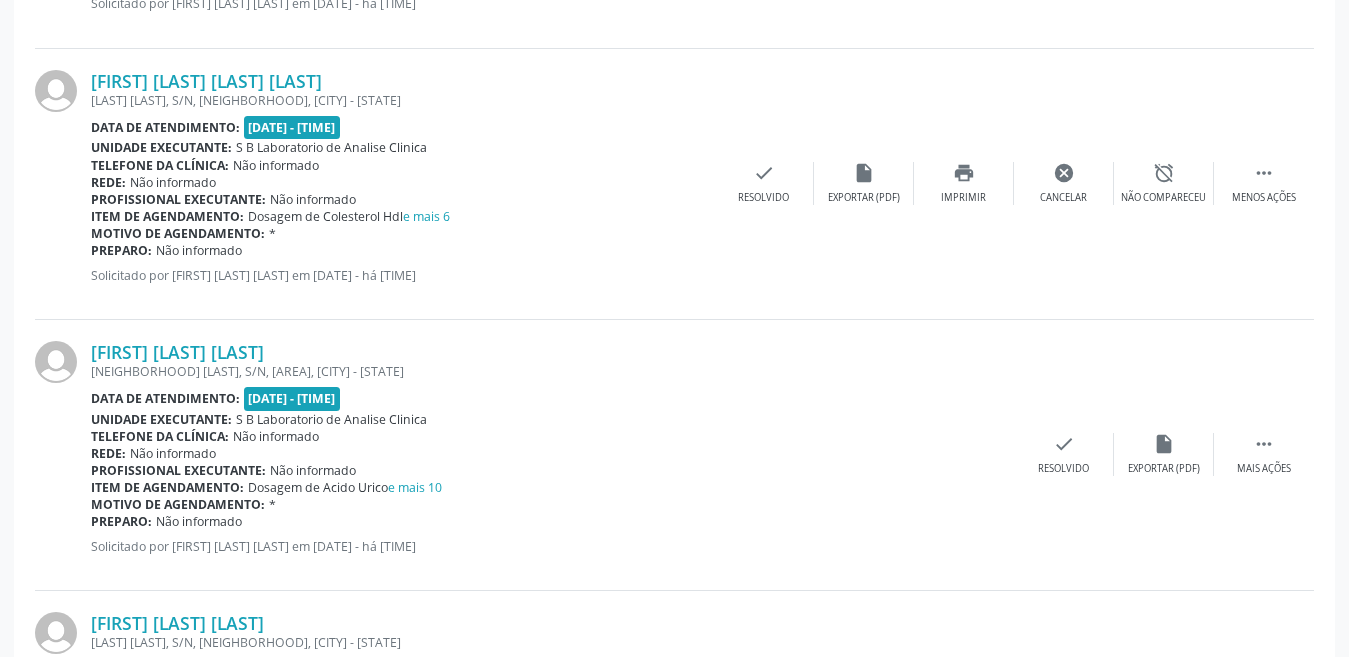 scroll, scrollTop: 1800, scrollLeft: 0, axis: vertical 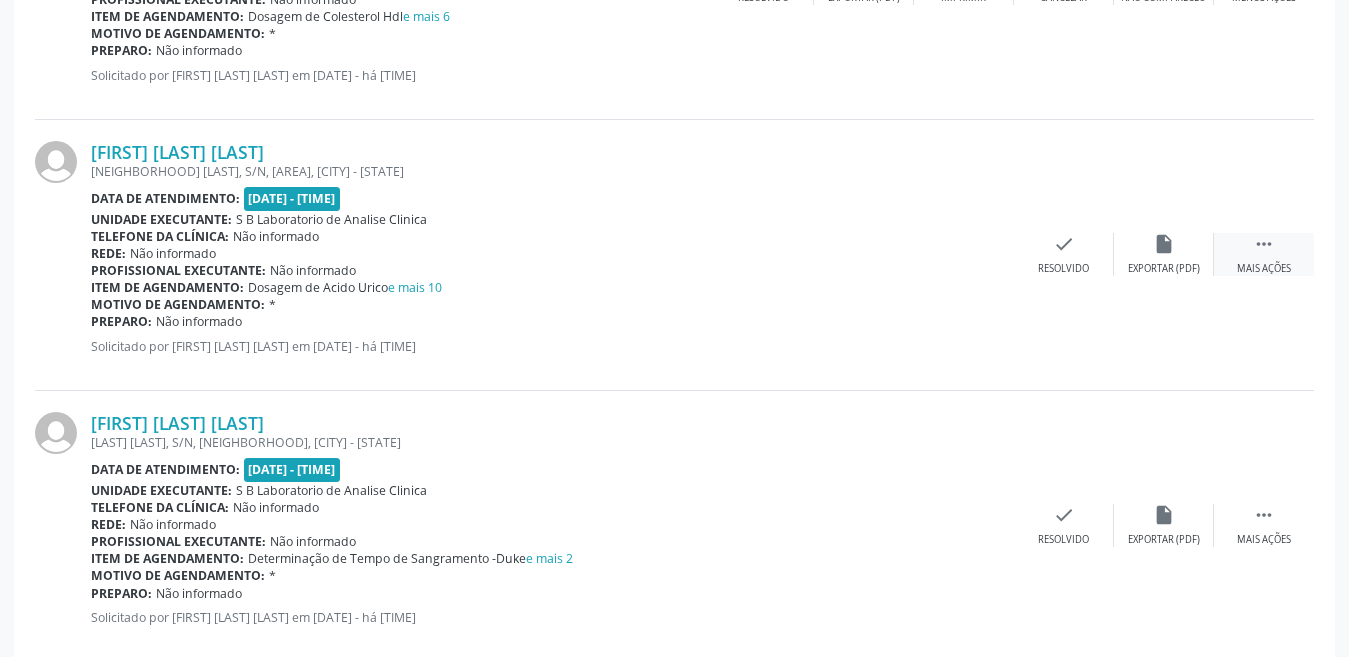 click on "
Mais ações" at bounding box center (1264, 254) 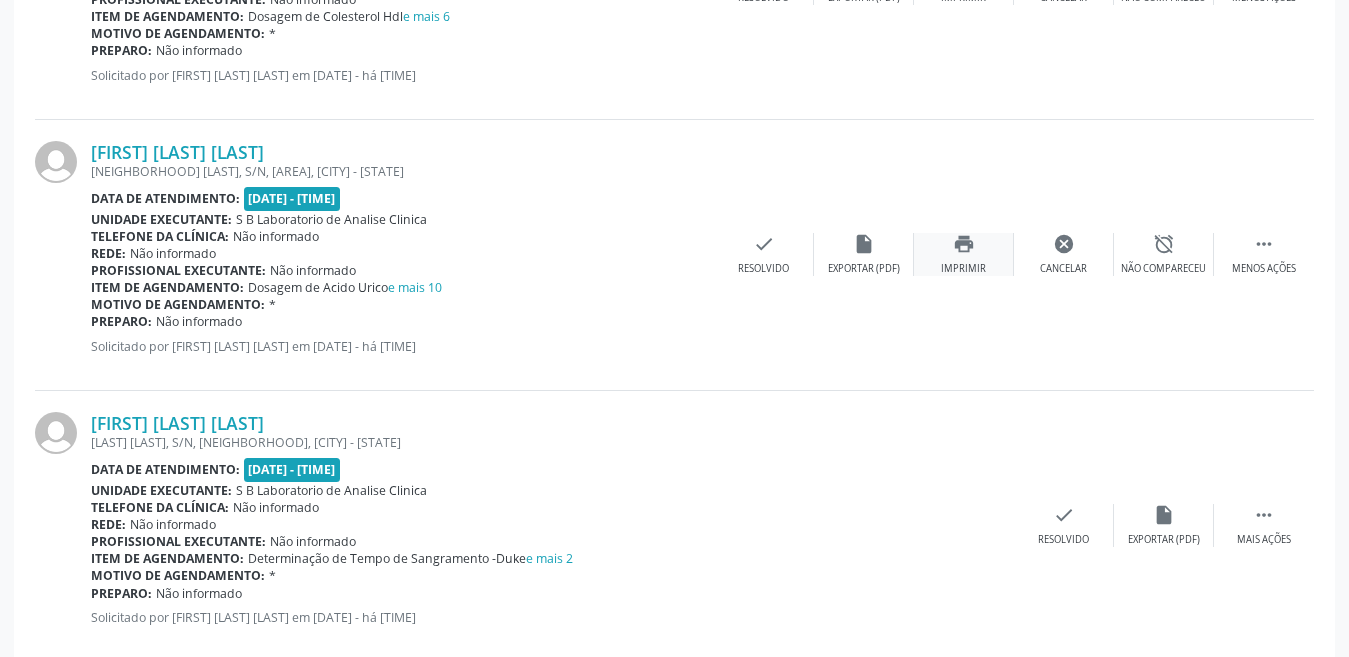 click on "Imprimir" at bounding box center (963, 269) 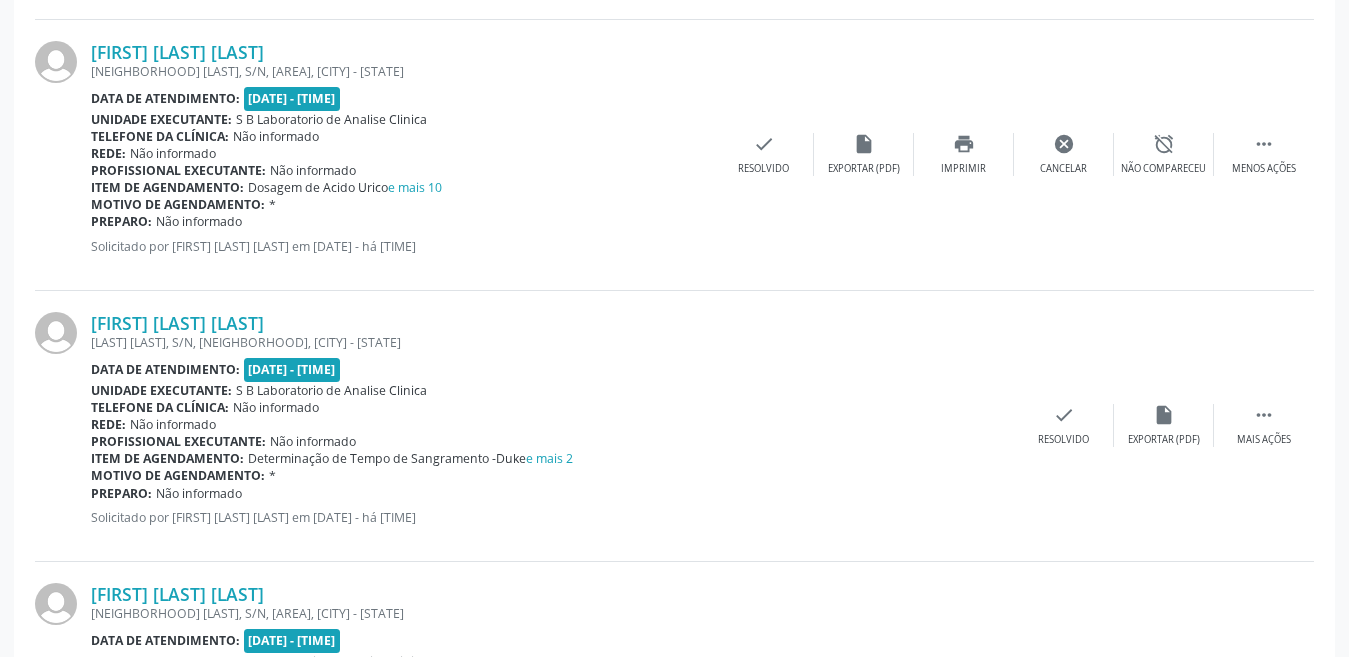 scroll, scrollTop: 2000, scrollLeft: 0, axis: vertical 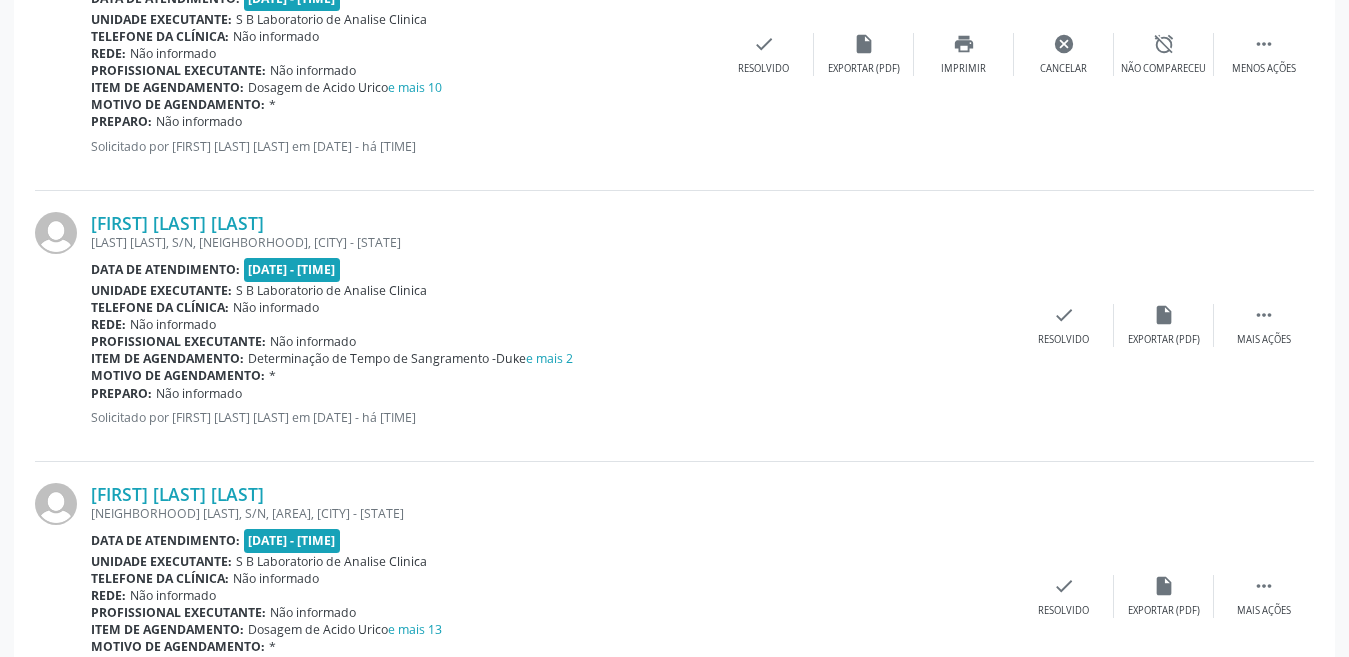 click on "[FIRST] [LAST] [LAST]
[NEIGHBORHOOD] [LAST], S/N, [NEIGHBORHOOD], [CITY] - [STATE]
Data de atendimento:
[DATE] - [TIME]
Unidade executante:
S B Laboratorio de Analise Clinica
Telefone da clínica:
Não informado
Rede:
Não informado
Profissional executante:
Não informado
Item de agendamento:
Determinação de Tempo de Sangramento -Duke
e mais [NUMBER]
Motivo de agendamento:
*
Preparo:
Não informado
Solicitado por [FIRST] [LAST] [LAST] em [DATE] - há [TIME]

Mais ações
insert_drive_file
Exportar (PDF)
check
Resolvido" at bounding box center (674, 326) 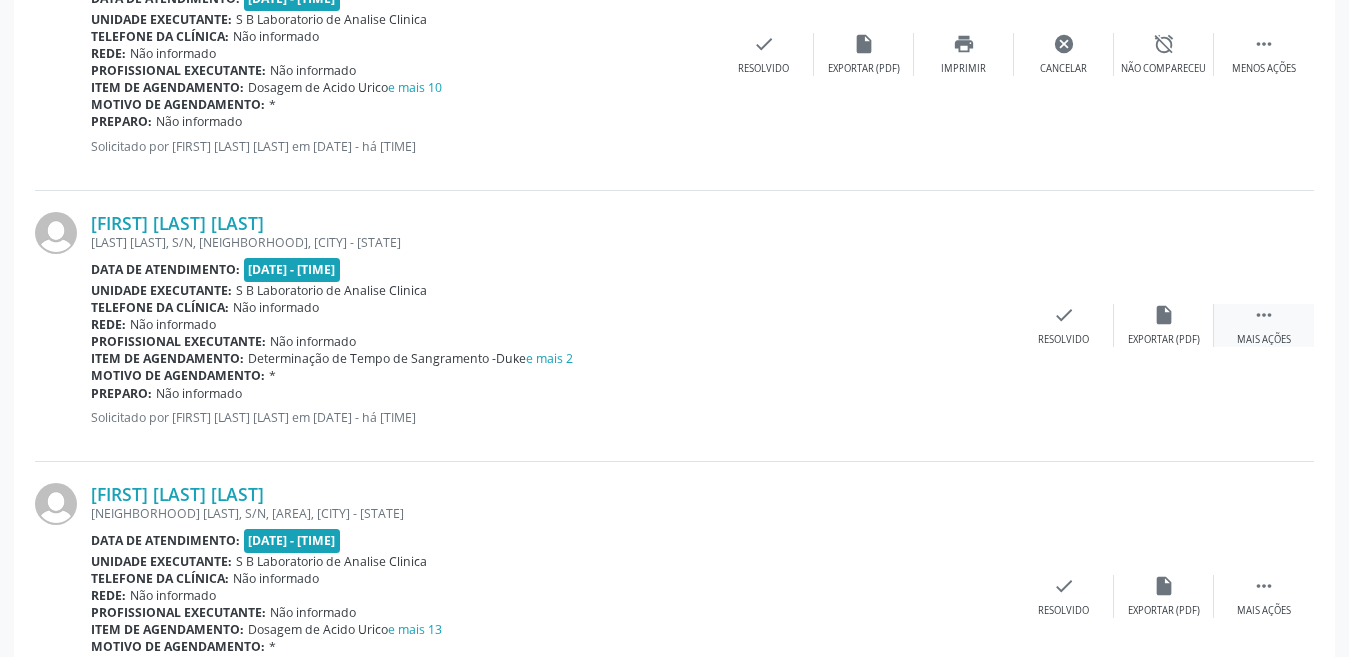 click on "
Mais ações" at bounding box center [1264, 325] 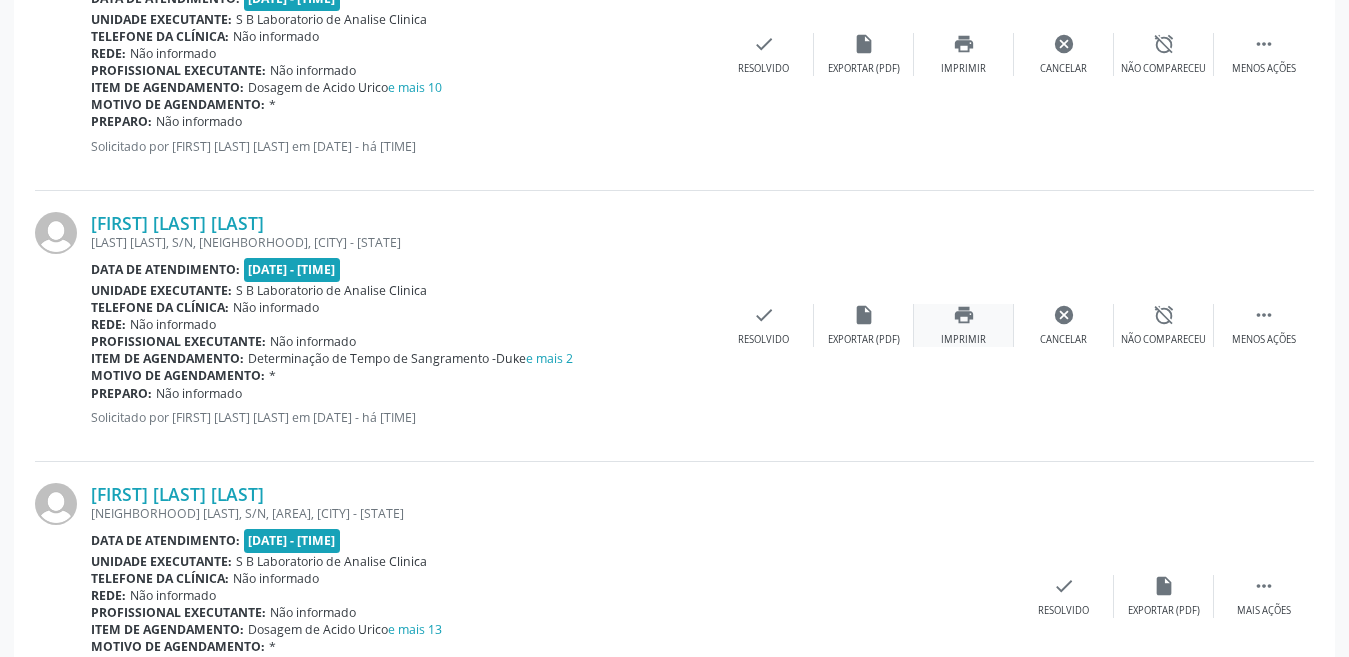 click on "print
Imprimir" at bounding box center (964, 325) 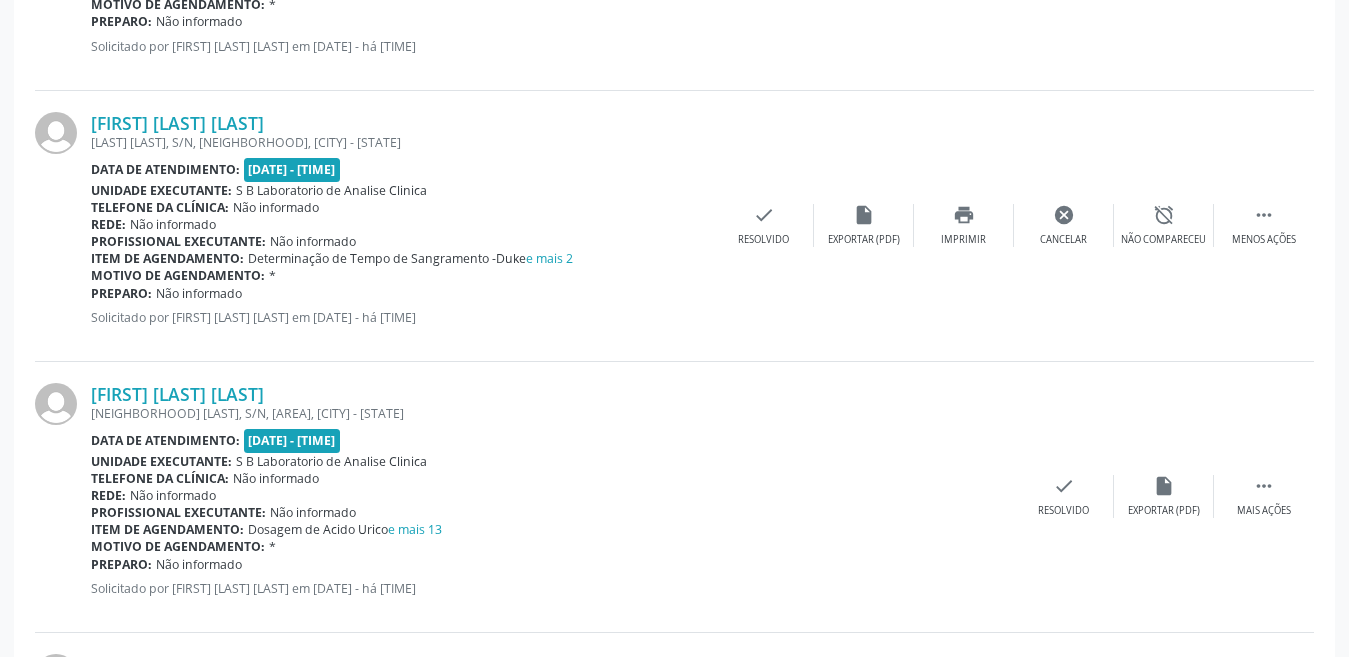 scroll, scrollTop: 2200, scrollLeft: 0, axis: vertical 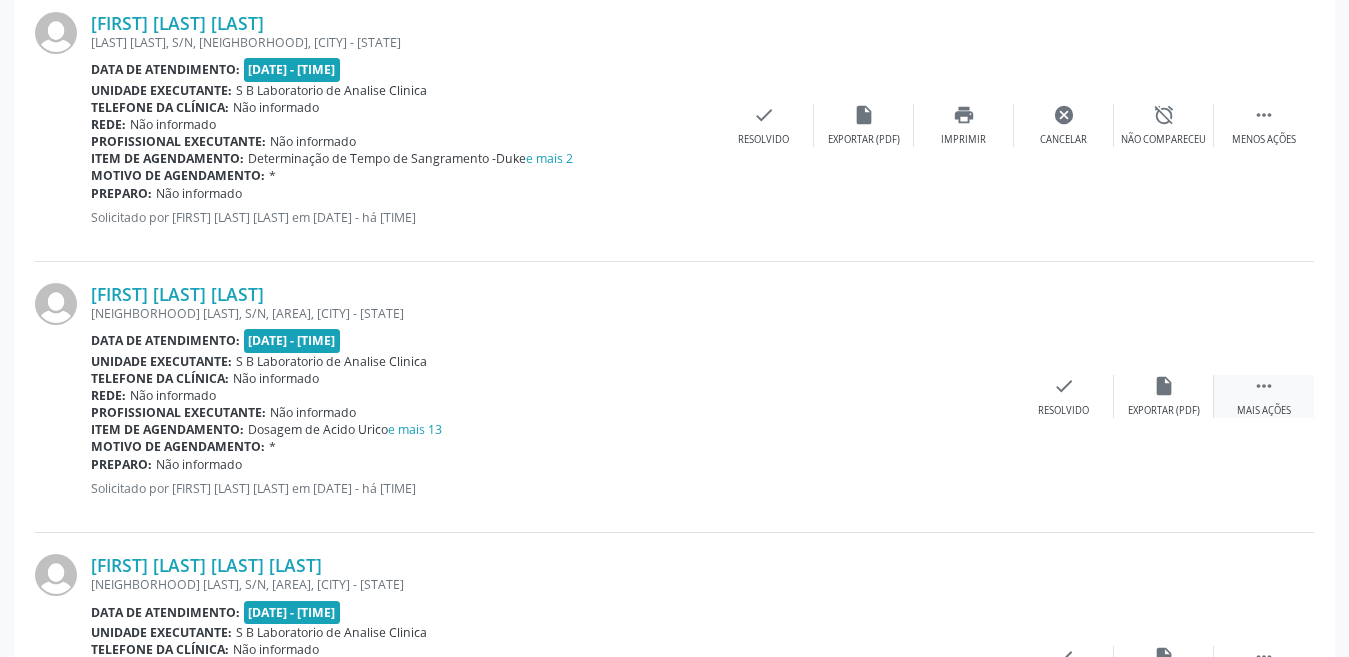 click on "Mais ações" at bounding box center (1264, 411) 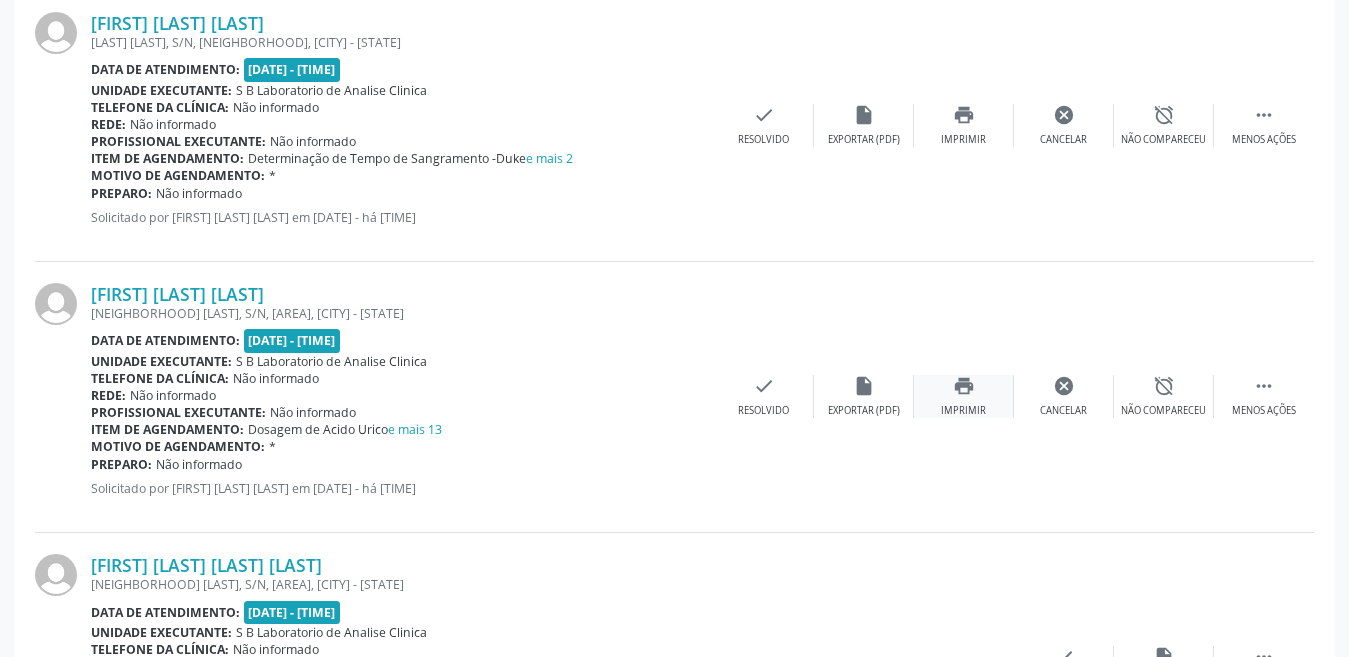 click on "Imprimir" at bounding box center (963, 411) 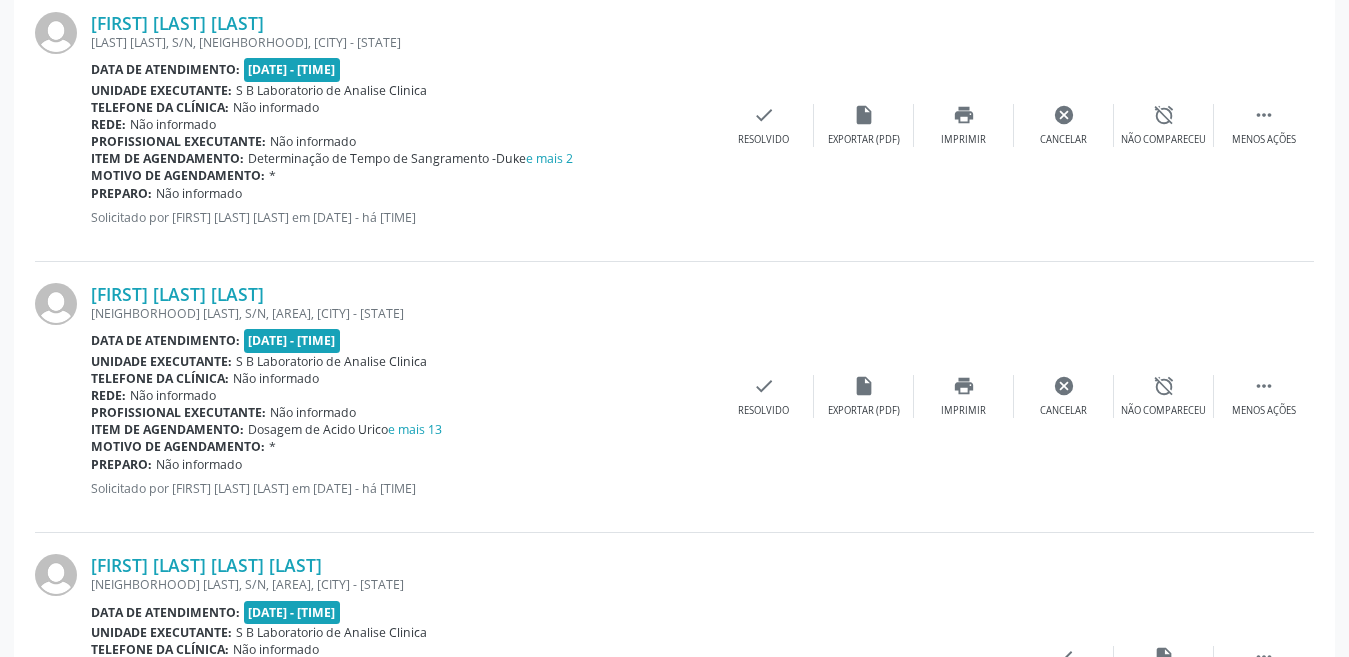 scroll, scrollTop: 2500, scrollLeft: 0, axis: vertical 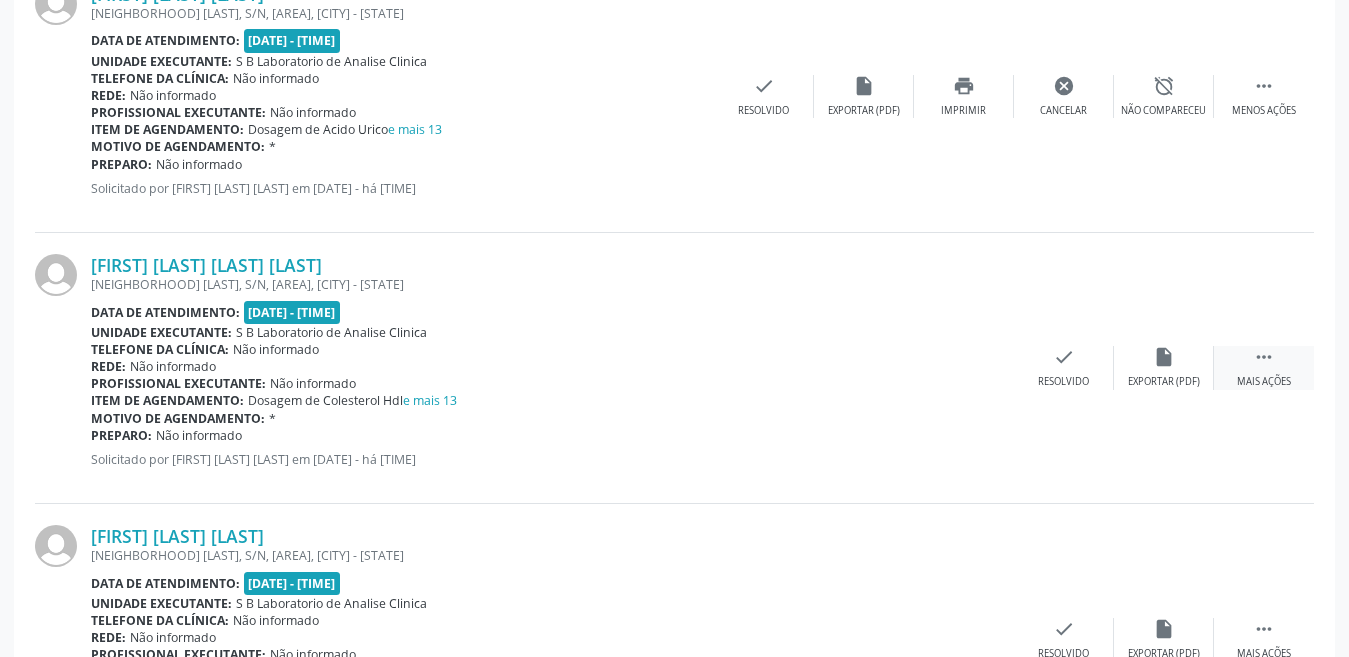click on "
Mais ações" at bounding box center [1264, 367] 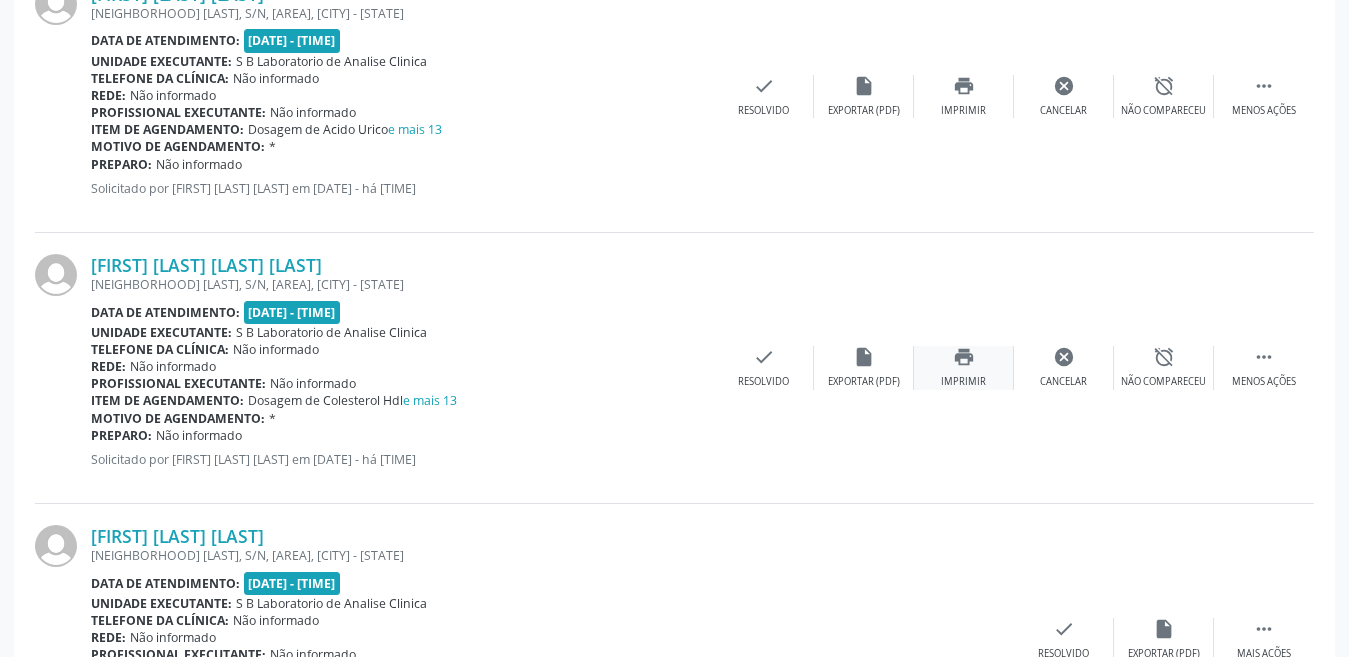 click on "Imprimir" at bounding box center (963, 382) 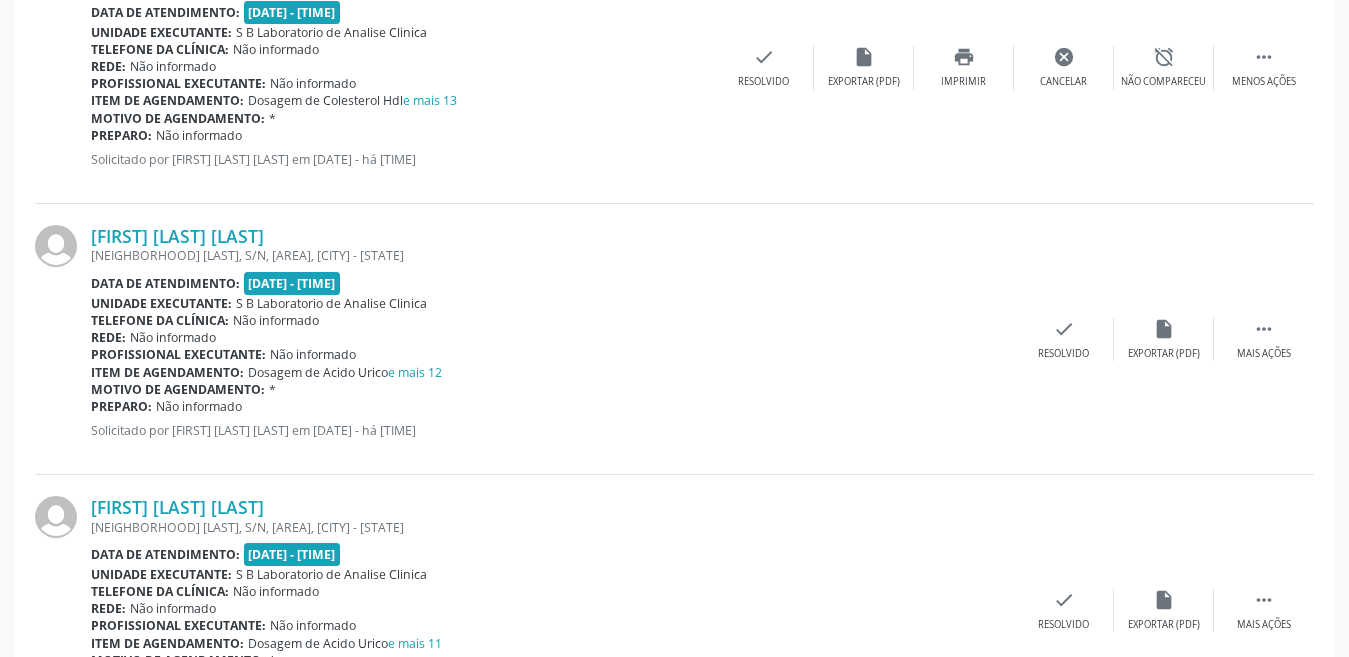 scroll, scrollTop: 2900, scrollLeft: 0, axis: vertical 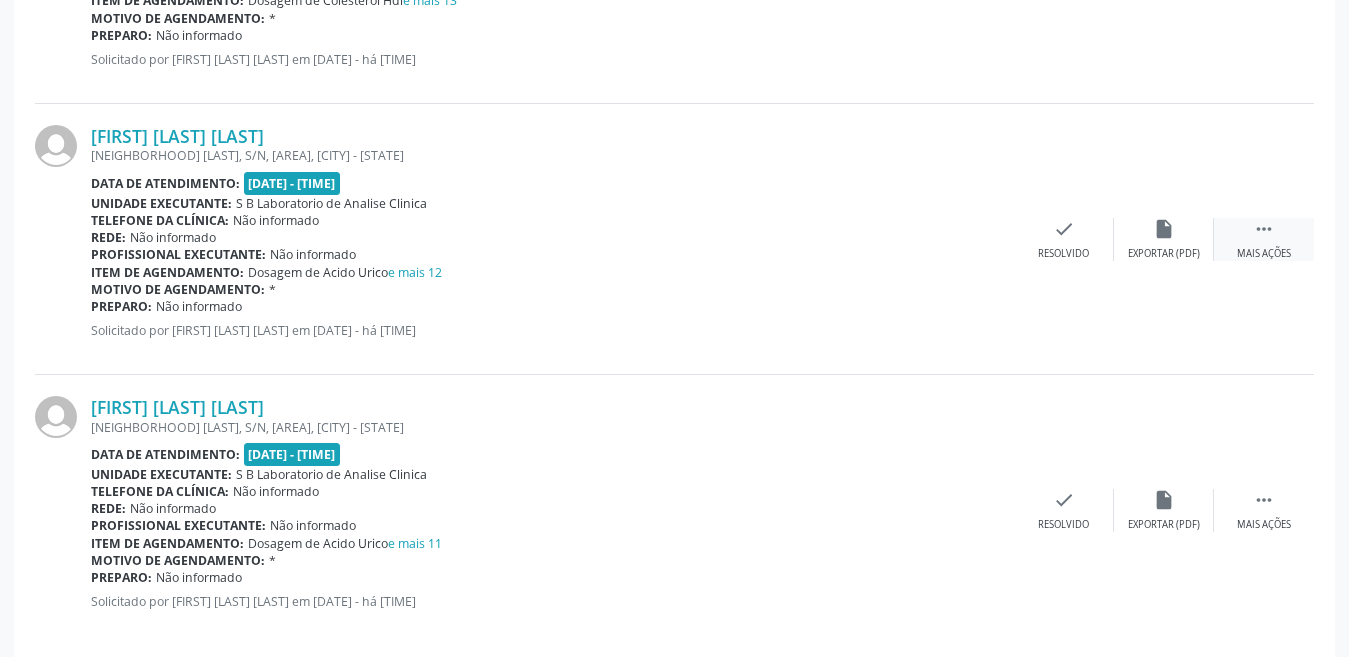 click on "
Mais ações" at bounding box center (1264, 239) 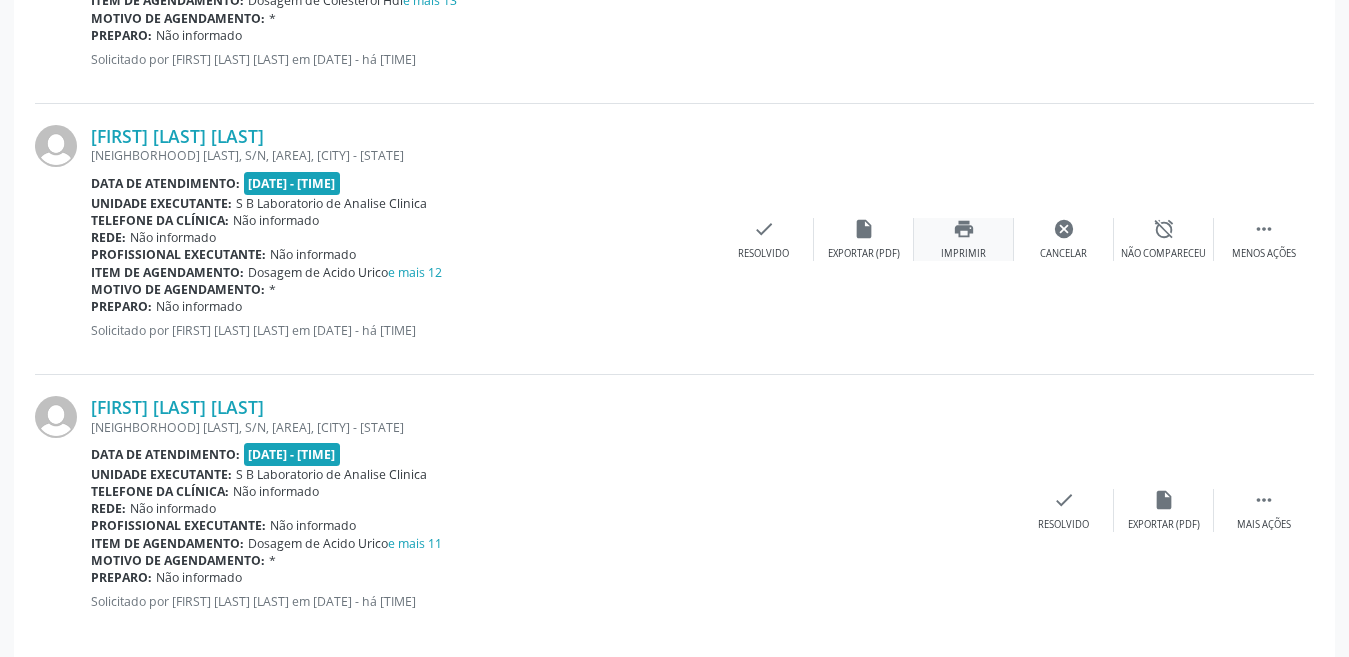 click on "print" at bounding box center (964, 229) 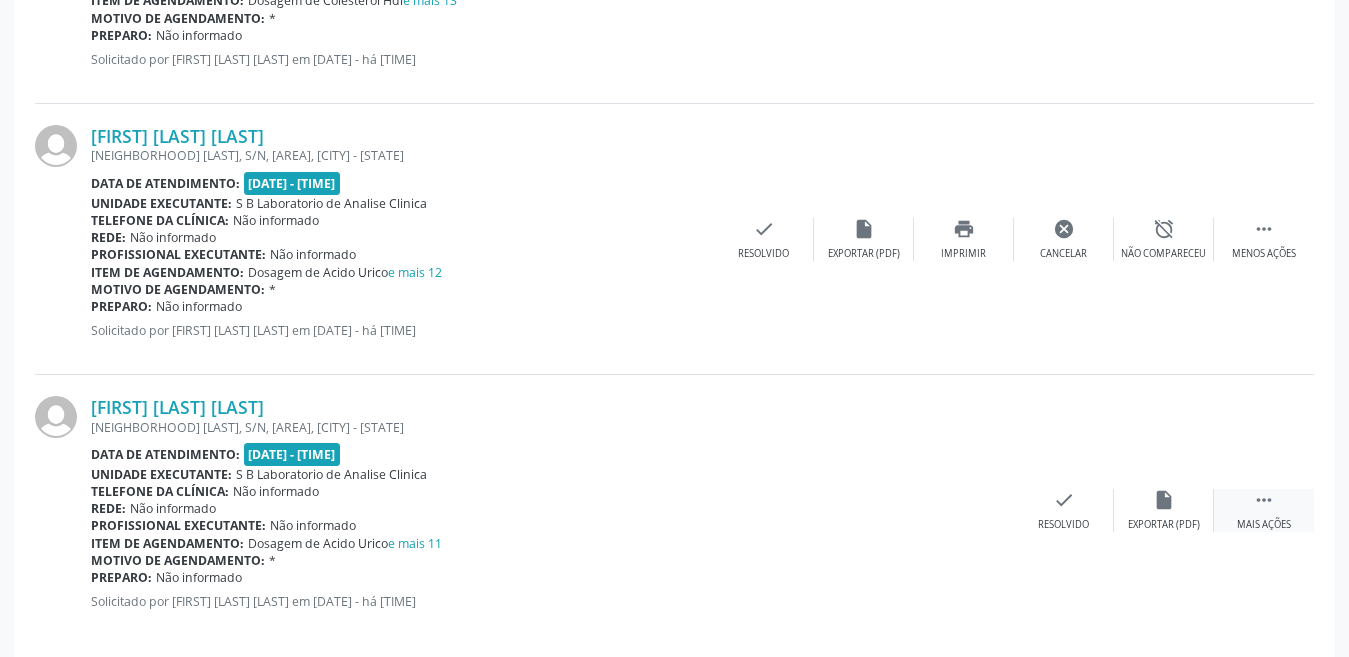 click on "Mais ações" at bounding box center (1264, 525) 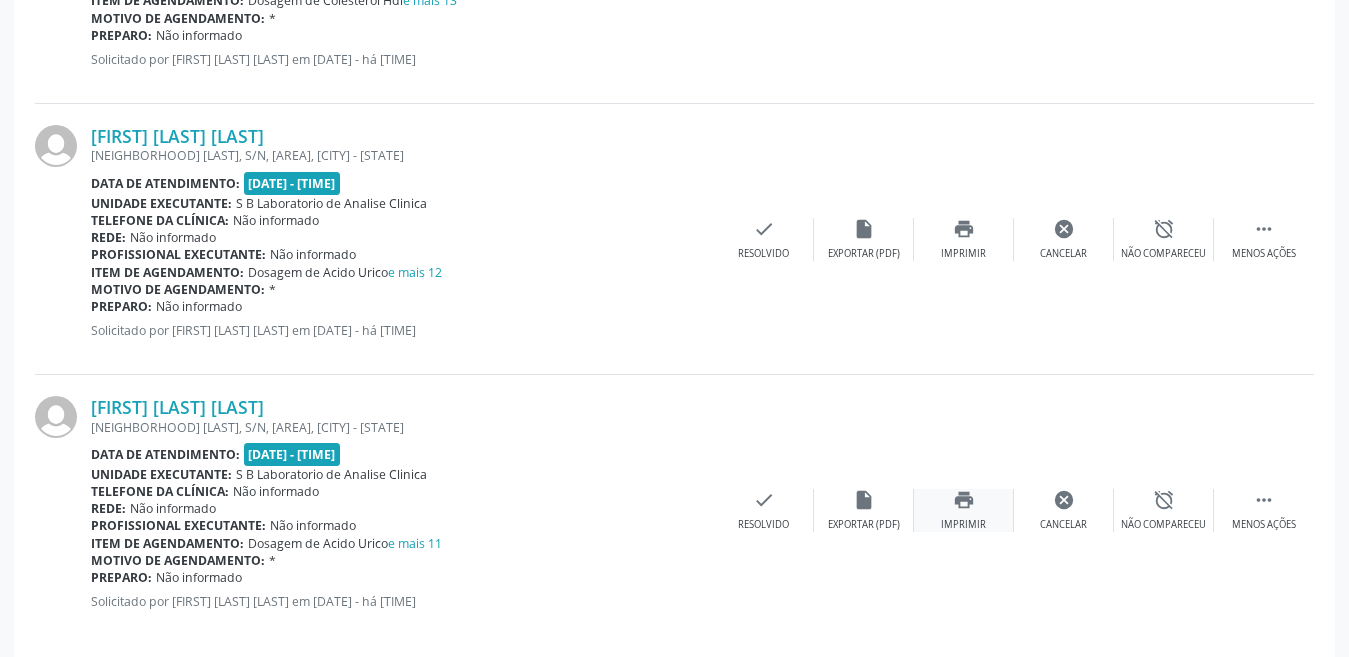 click on "Imprimir" at bounding box center [963, 525] 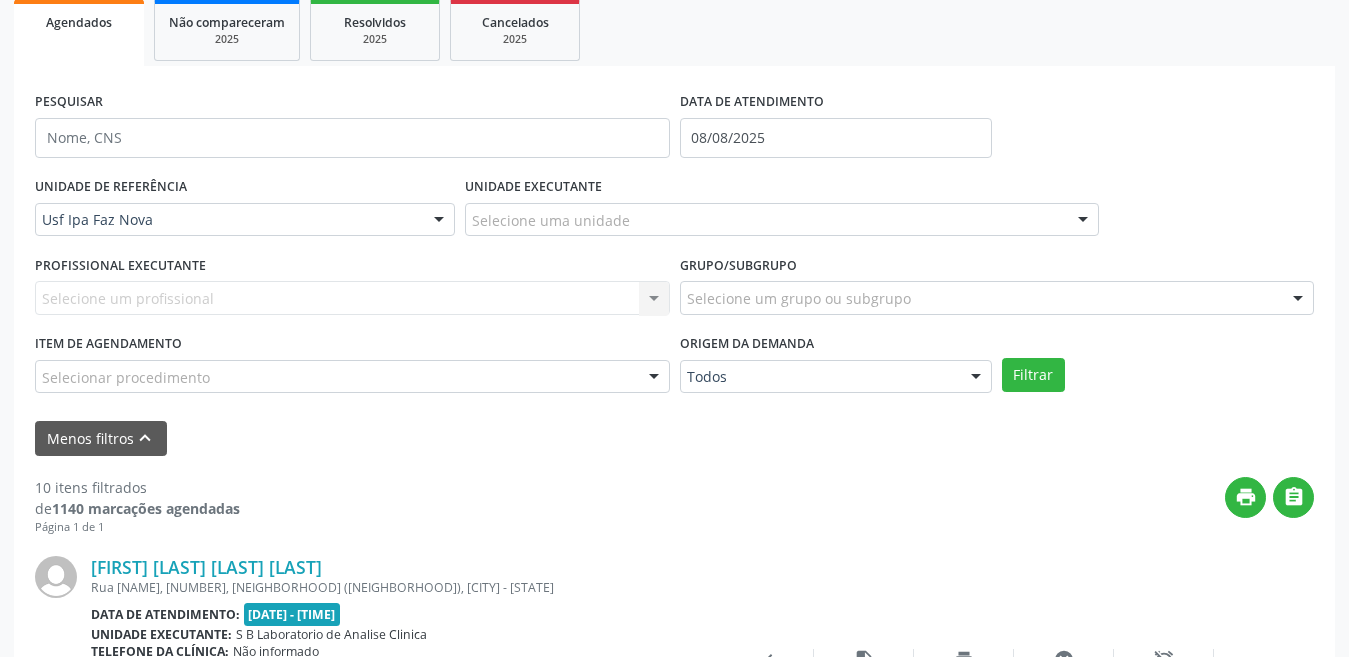 scroll, scrollTop: 0, scrollLeft: 0, axis: both 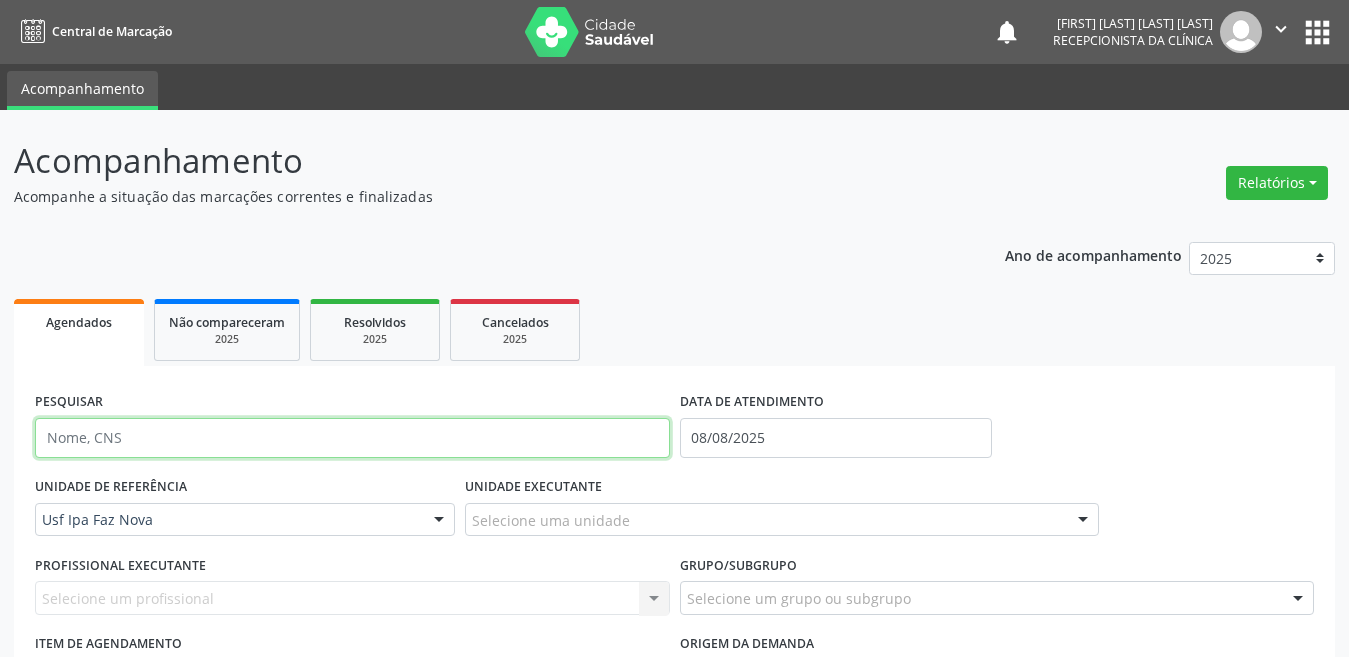 click at bounding box center [352, 438] 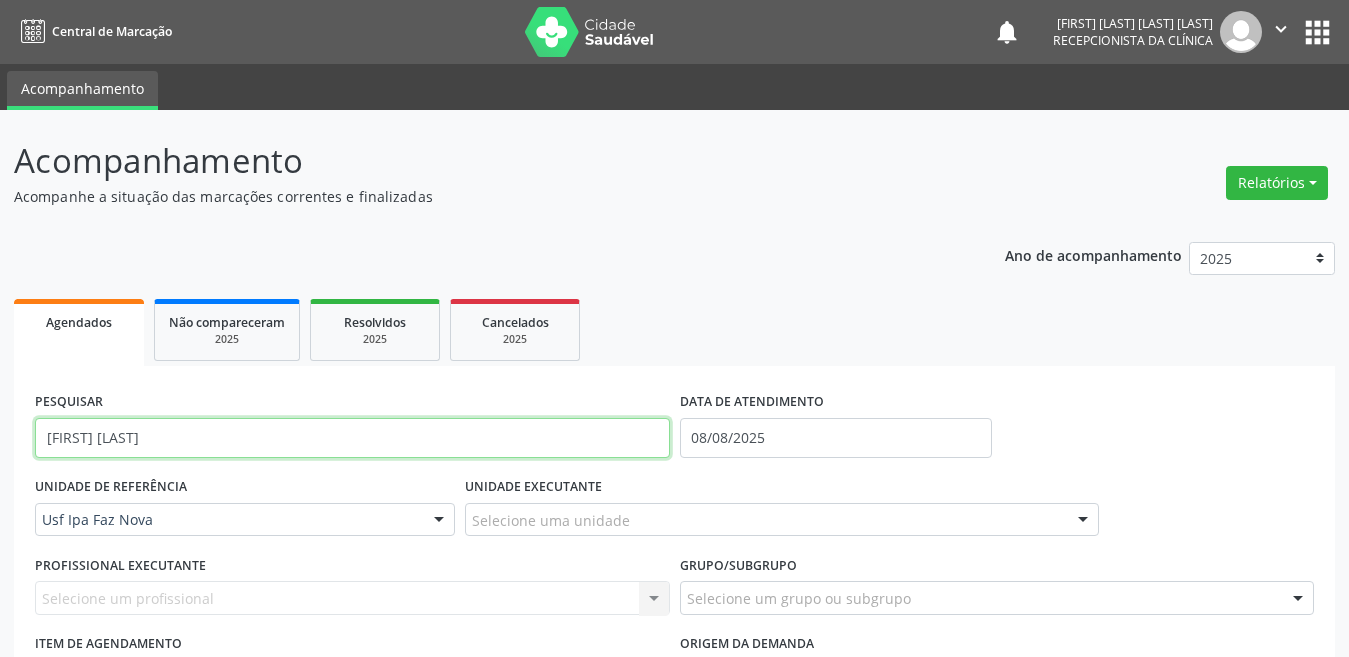 type on "[FIRST] [LAST]" 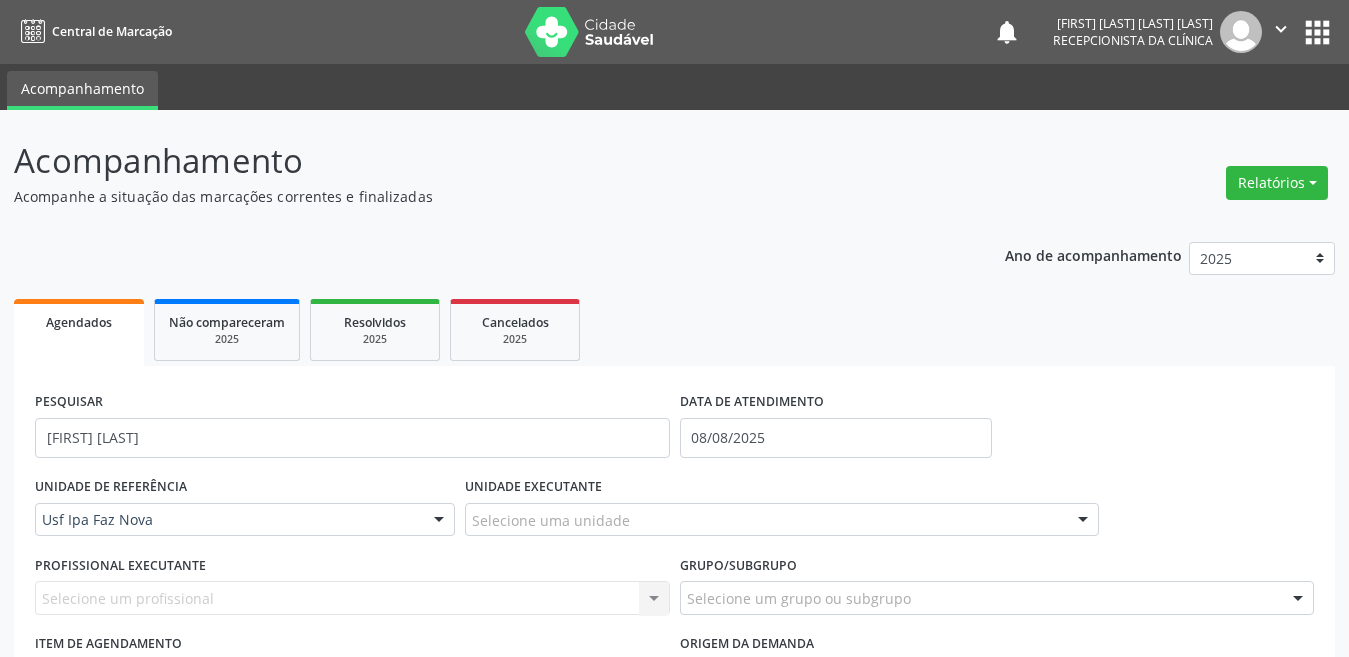 scroll, scrollTop: 197, scrollLeft: 0, axis: vertical 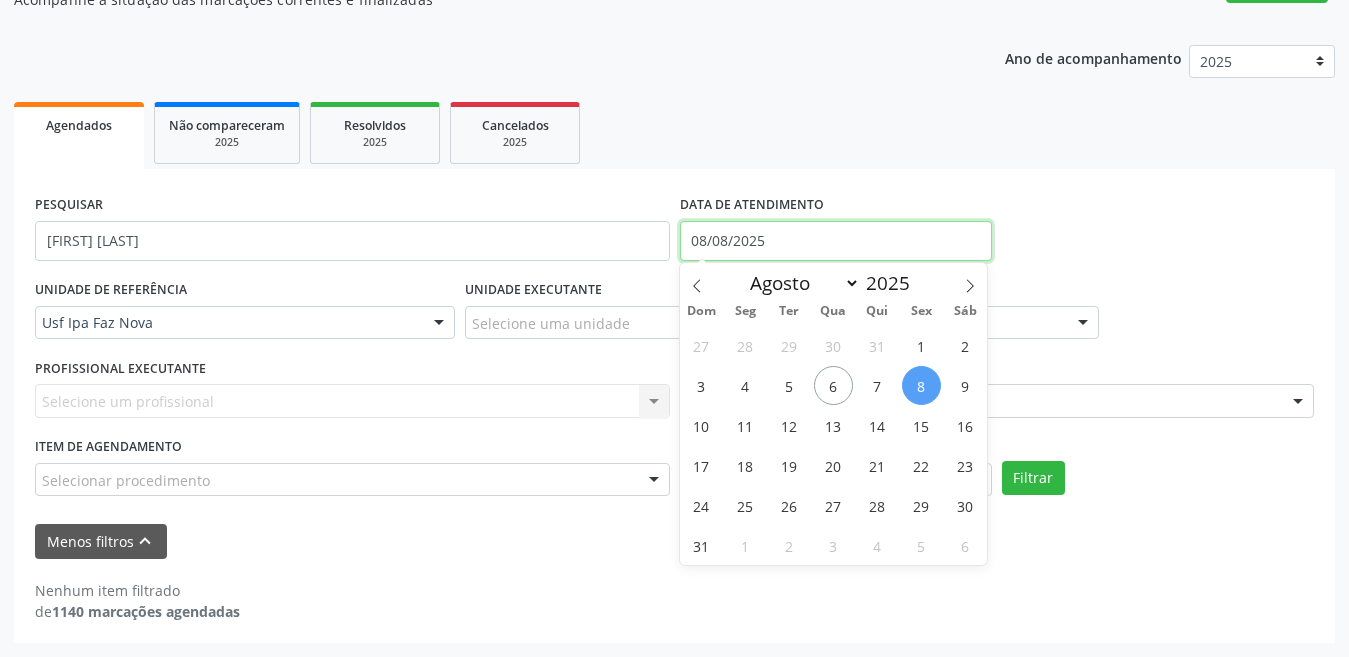 click on "08/08/2025" at bounding box center [836, 241] 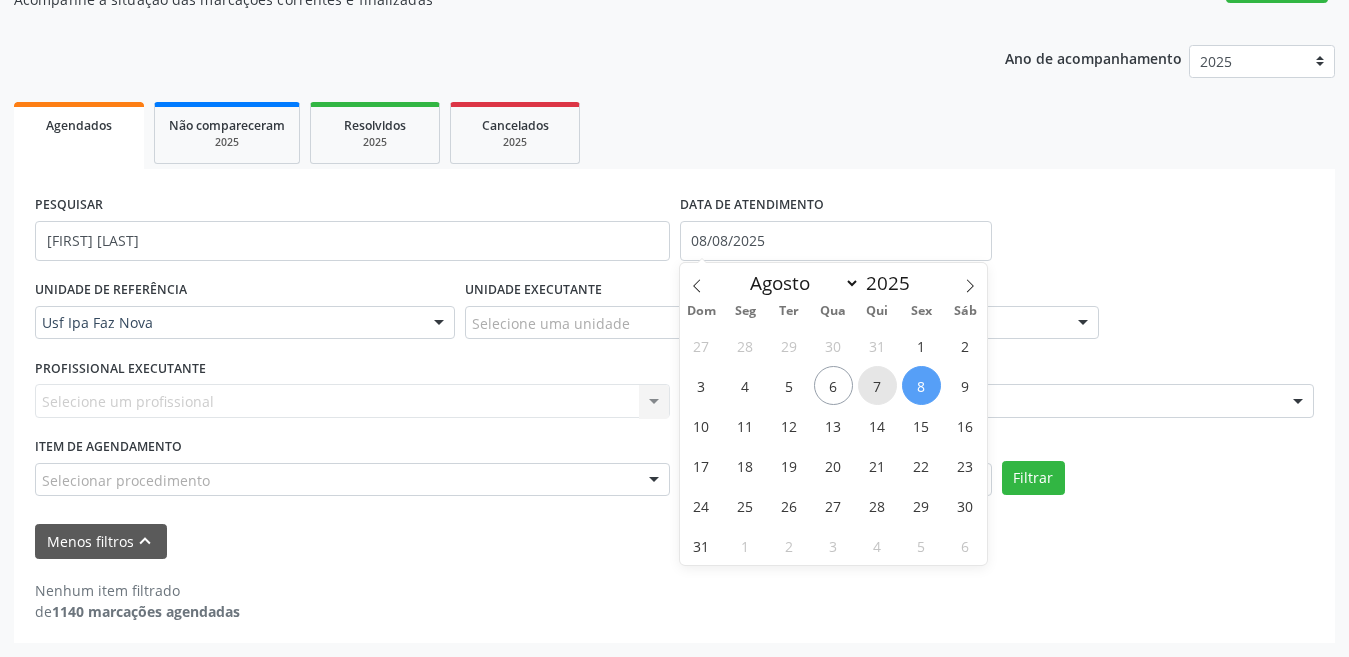 click on "7" at bounding box center [877, 385] 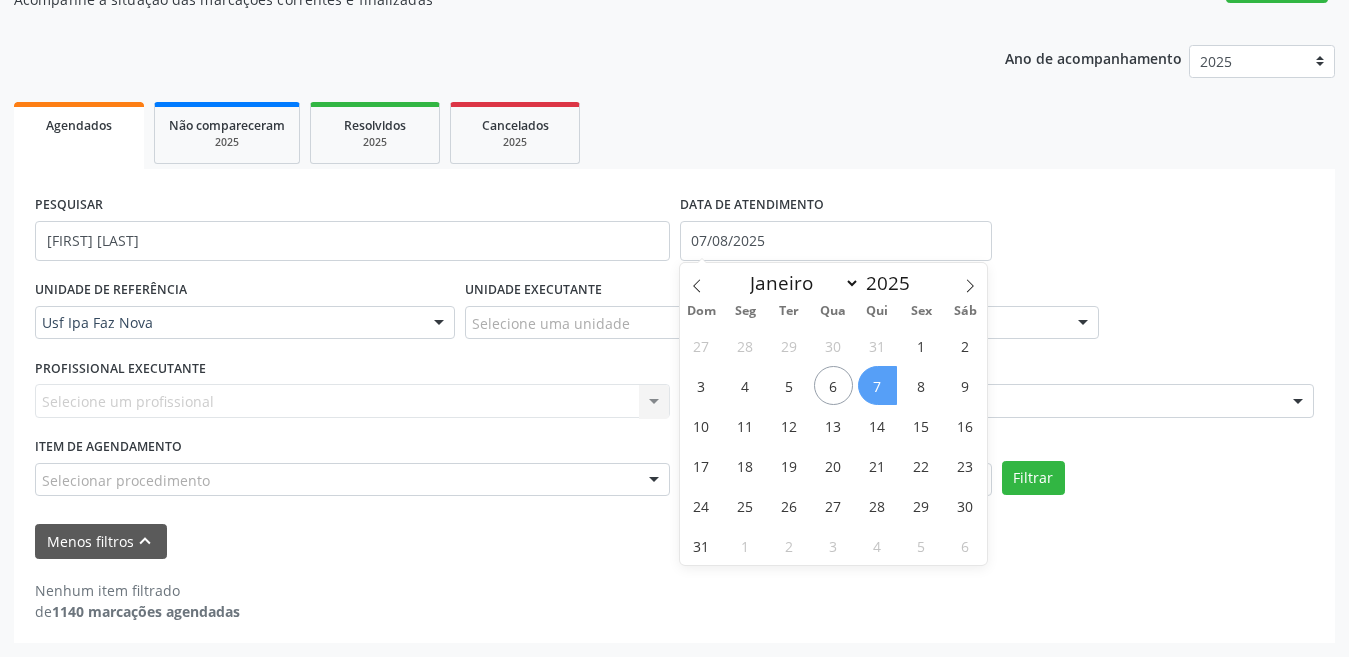 click on "7" at bounding box center (877, 385) 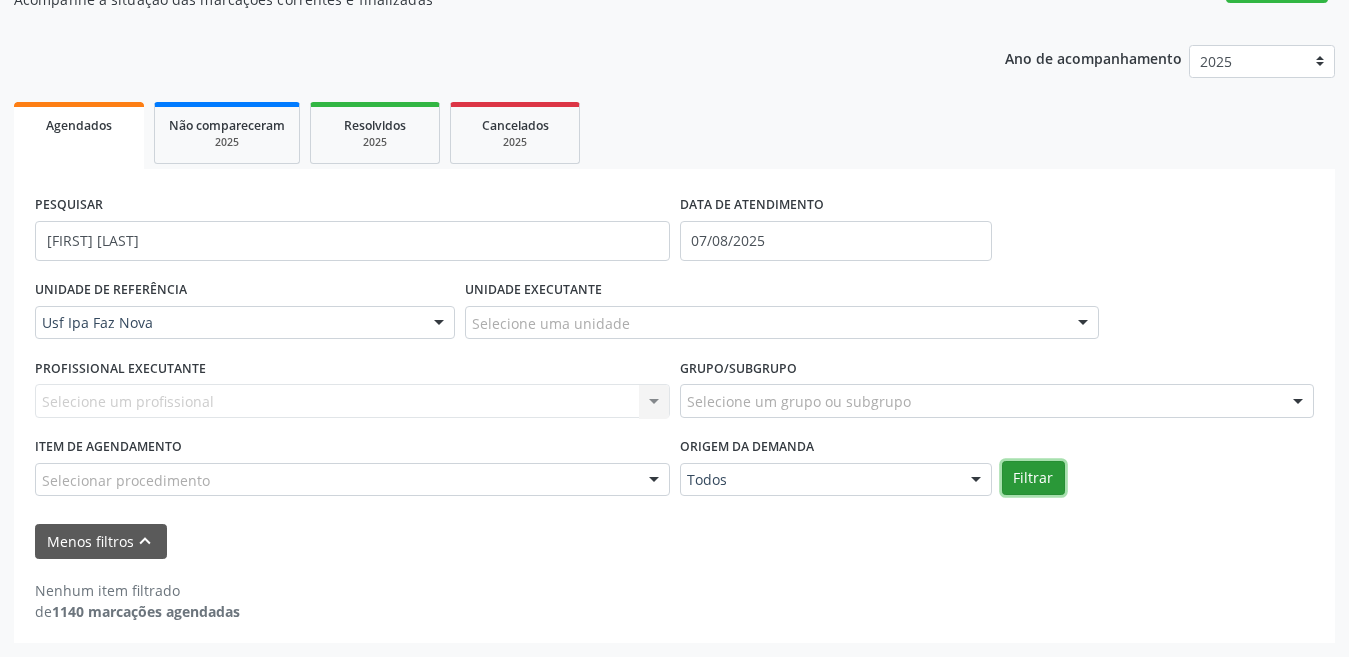 click on "Filtrar" at bounding box center [1033, 478] 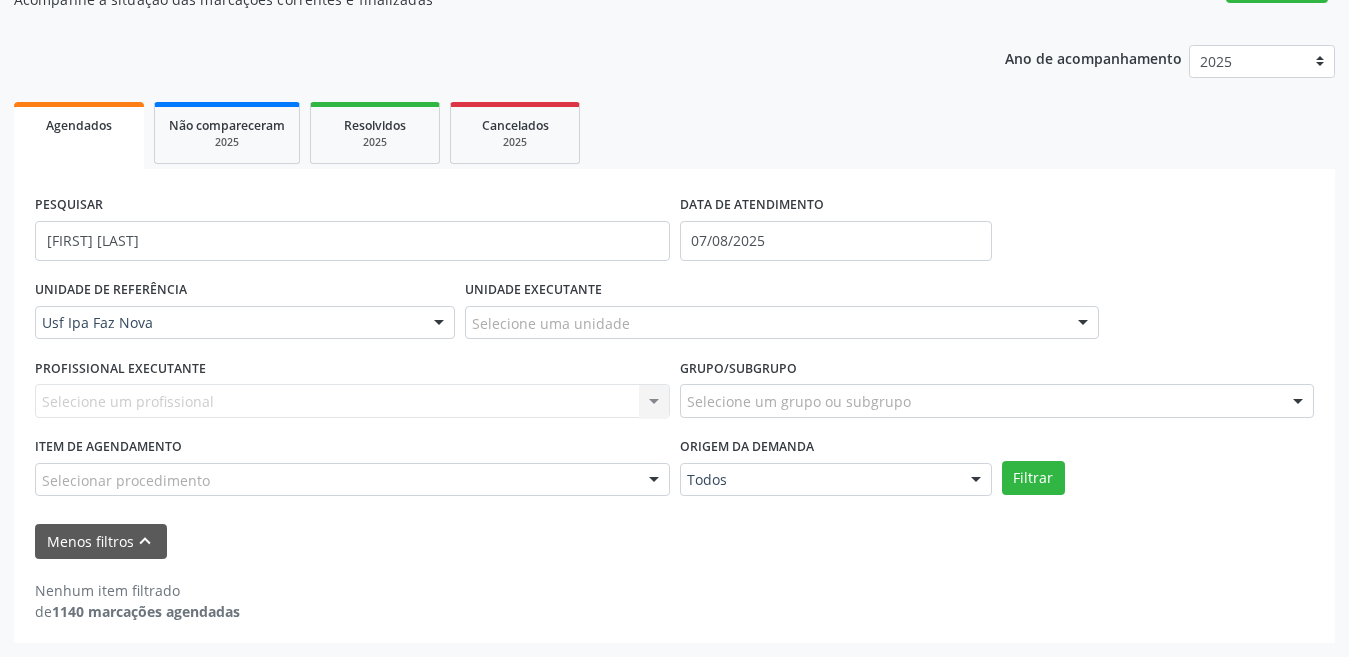 scroll, scrollTop: 0, scrollLeft: 0, axis: both 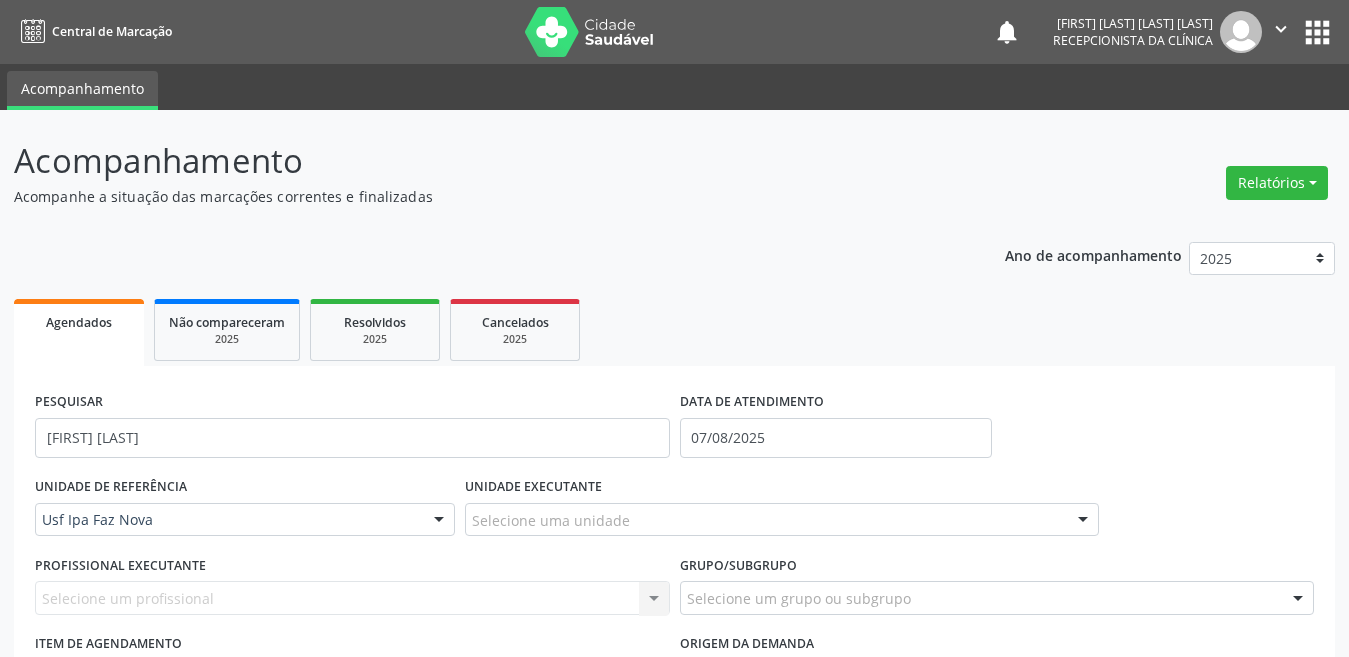 click at bounding box center [590, 32] 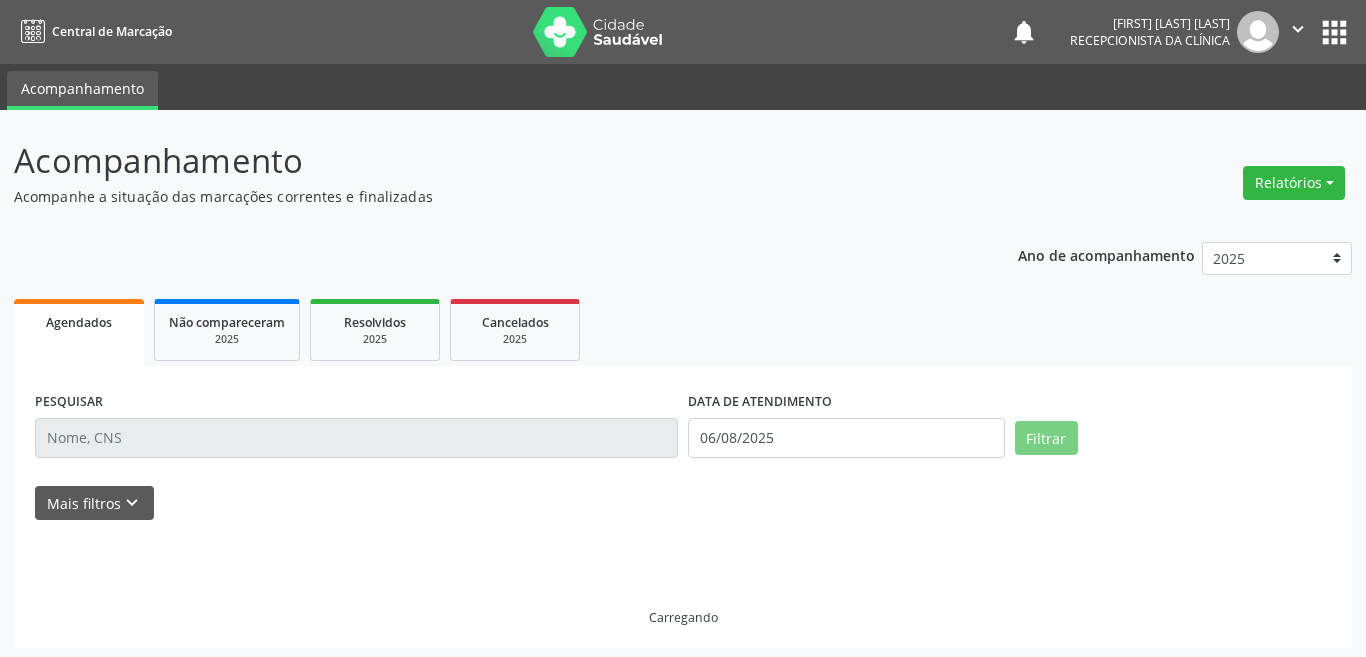 scroll, scrollTop: 0, scrollLeft: 0, axis: both 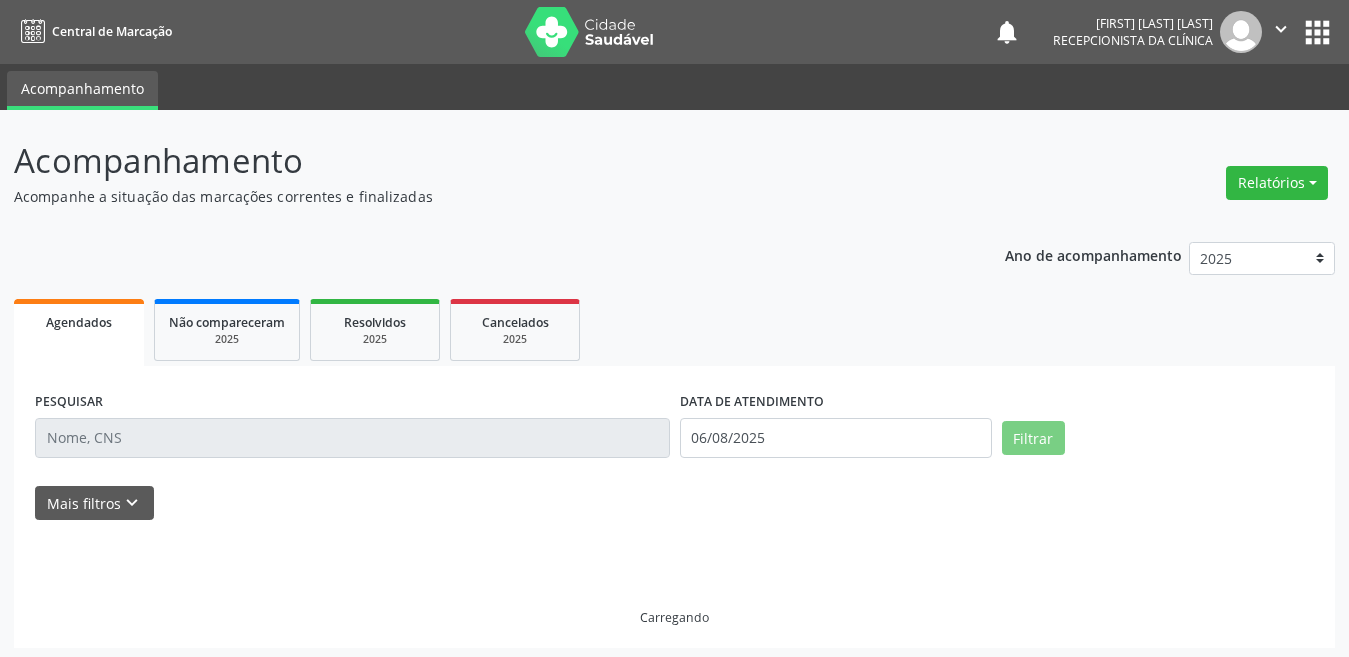 click on "PESQUISAR
DATA DE ATENDIMENTO
[DATE]
Filtrar
UNIDADE DE REFERÊNCIA
Carregando...
Nenhum resultado encontrado para: "   "
Não há nenhuma opção para ser exibida.
UNIDADE EXECUTANTE
Selecione uma unidade
Todos as unidades   S B Laboratorio de Analise Clinica
Nenhum resultado encontrado para: "   "
Não há nenhuma opção para ser exibida.
PROFISSIONAL EXECUTANTE
Selecione um profissional
Nenhum resultado encontrado para: "   "
Não há nenhuma opção para ser exibida.
Grupo/Subgrupo
Selecione um grupo ou subgrupo
Todos os grupos e subgrupos
01 - Ações de promoção e prevenção em saúde" at bounding box center [674, 507] 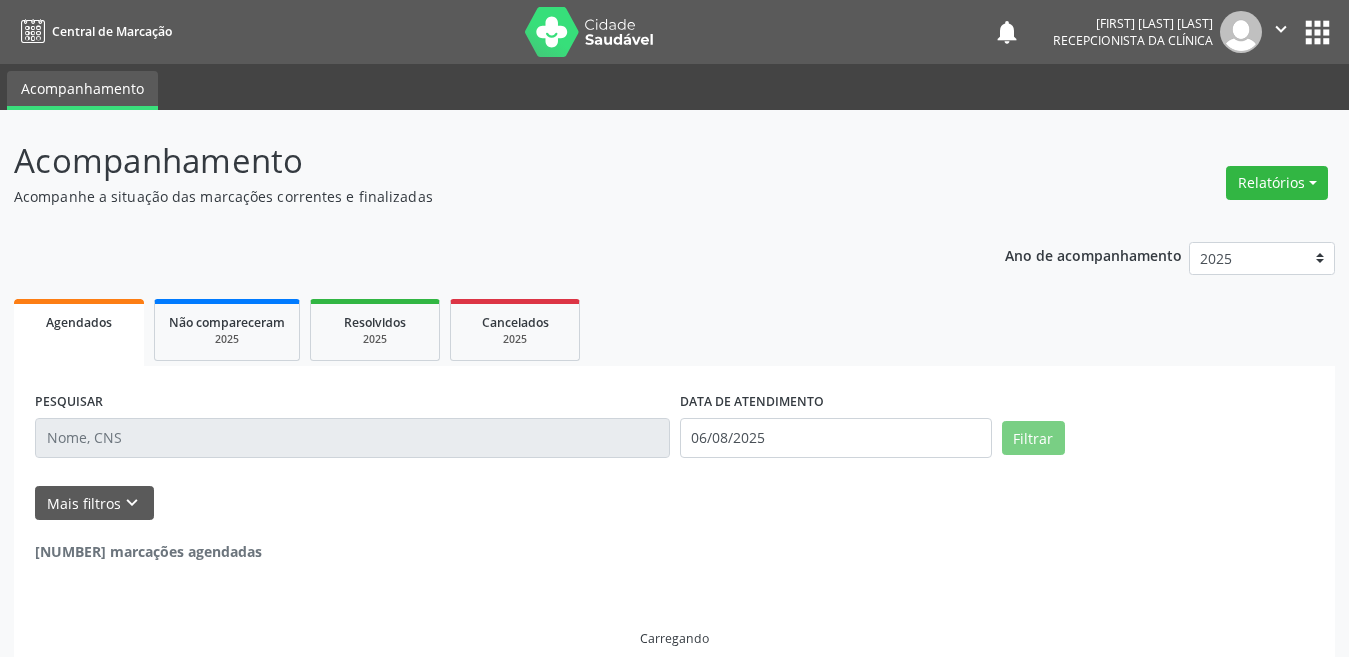 click at bounding box center [352, 438] 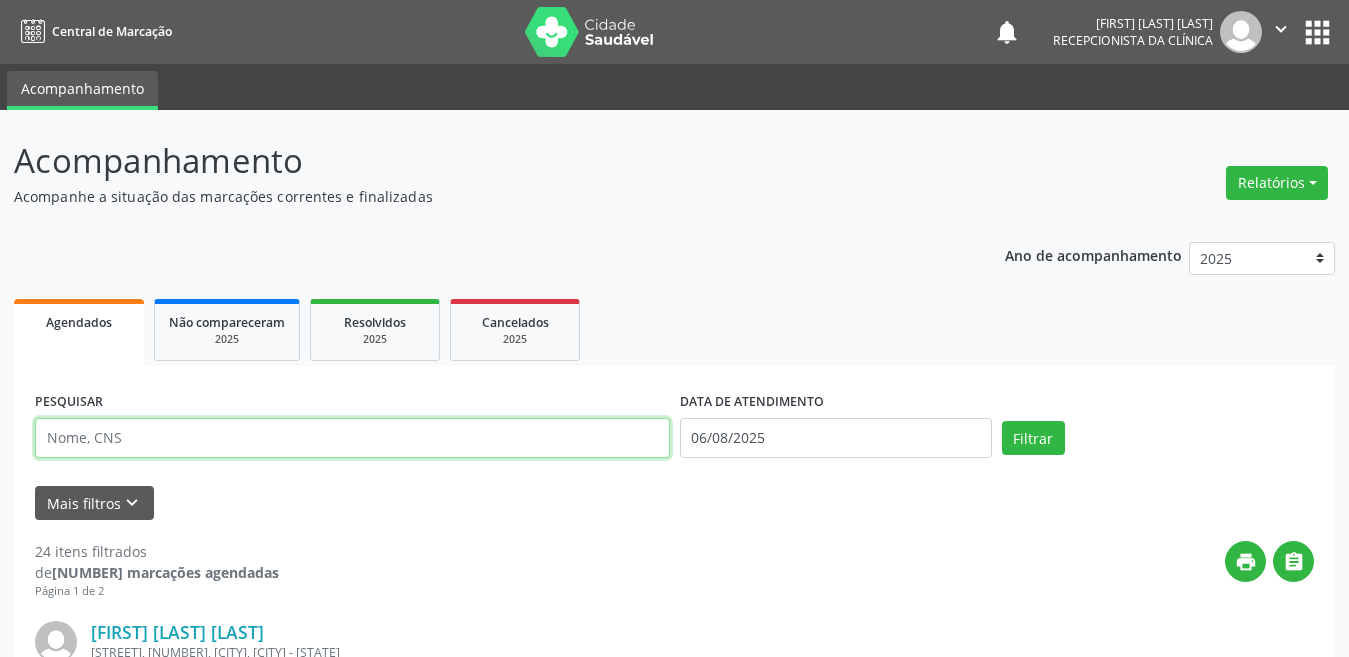 click at bounding box center (352, 438) 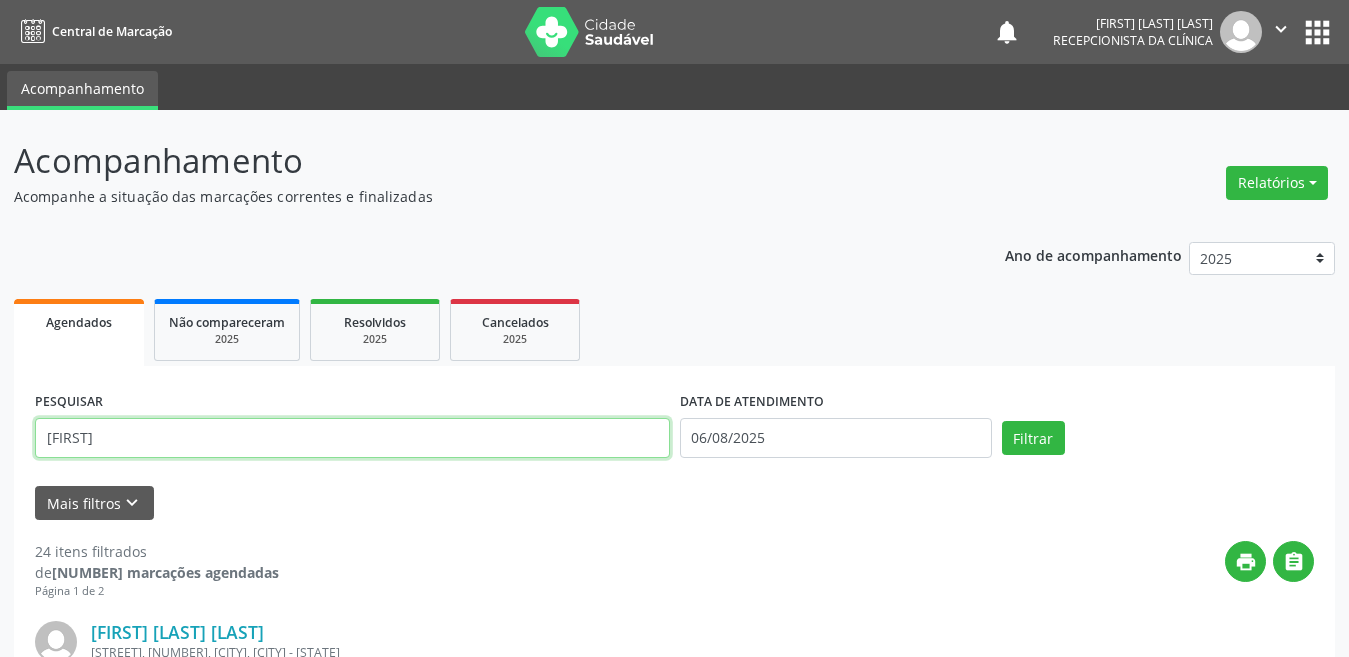 type on "jose arthur freire" 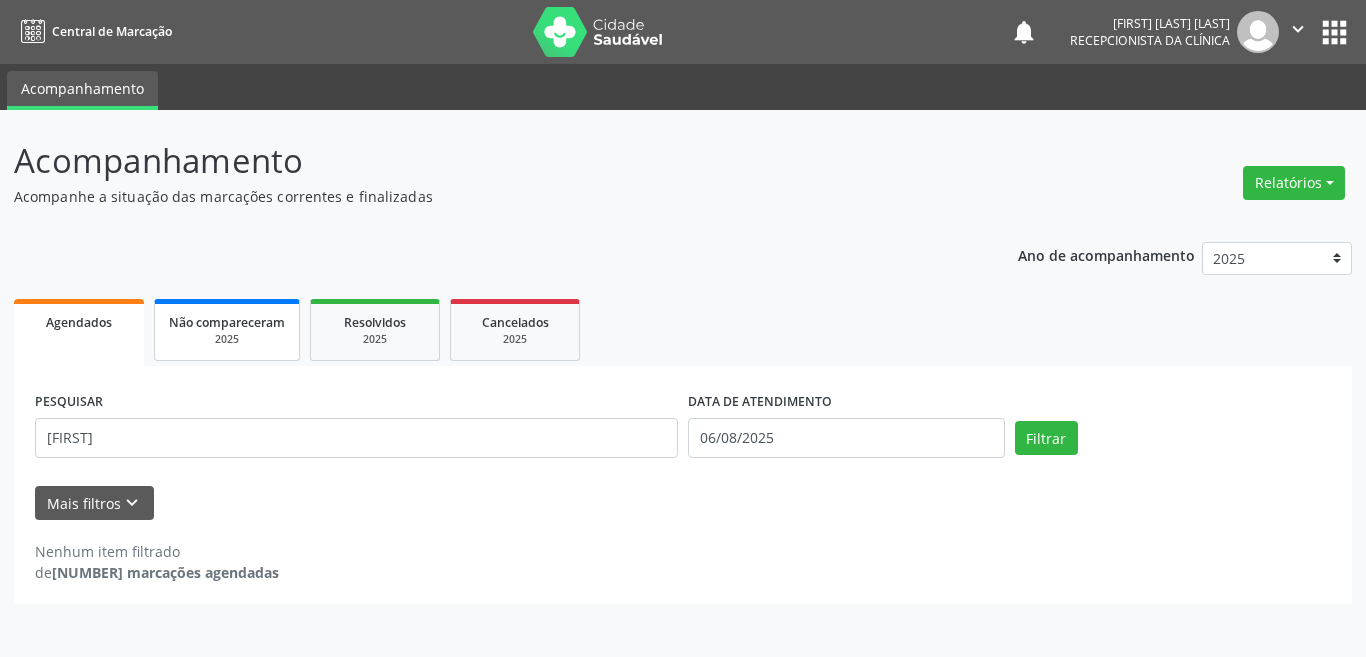 click on "Não compareceram
2025" at bounding box center [227, 330] 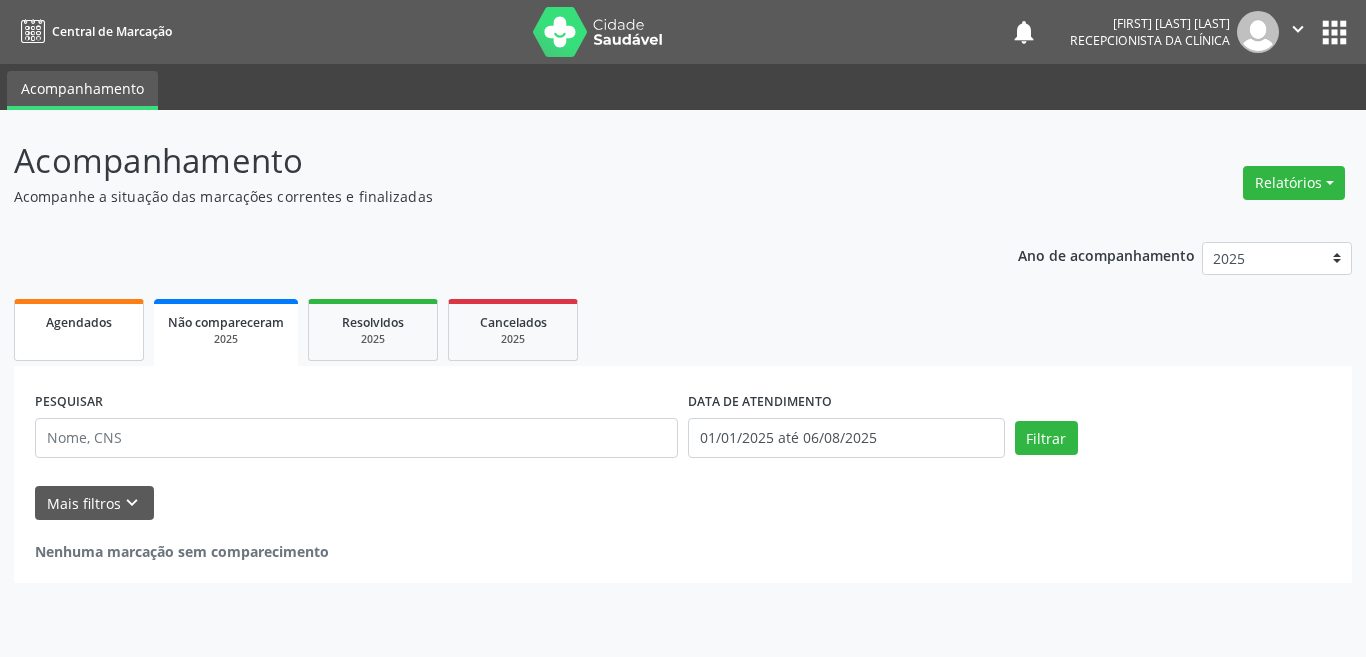 click on "Agendados" at bounding box center [79, 330] 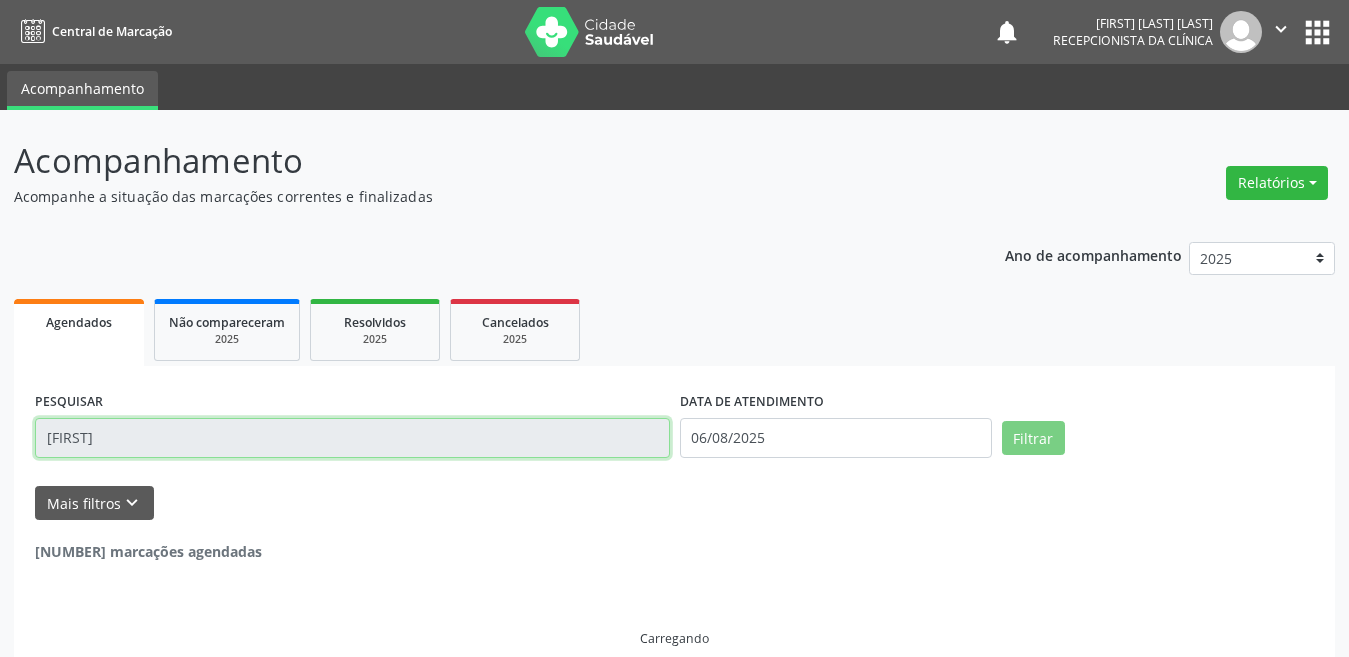 click on "jose arthur freire" at bounding box center (352, 438) 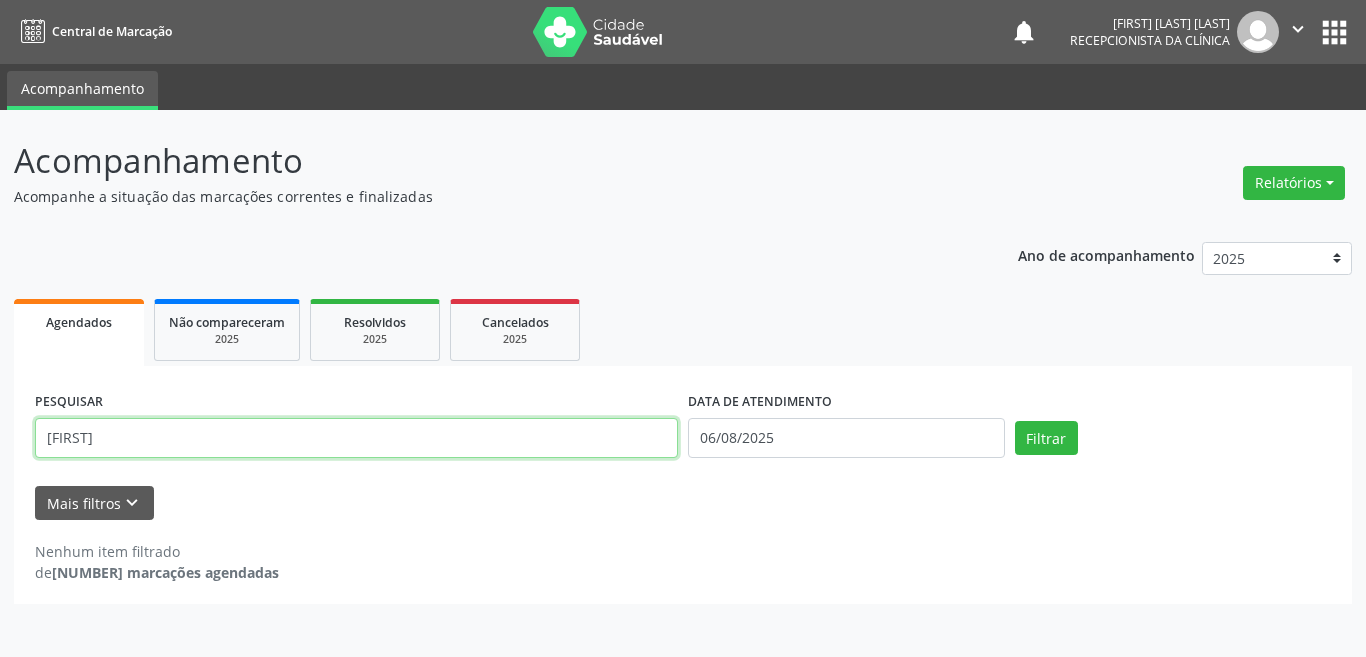 click on "jose arthur freire" at bounding box center [356, 438] 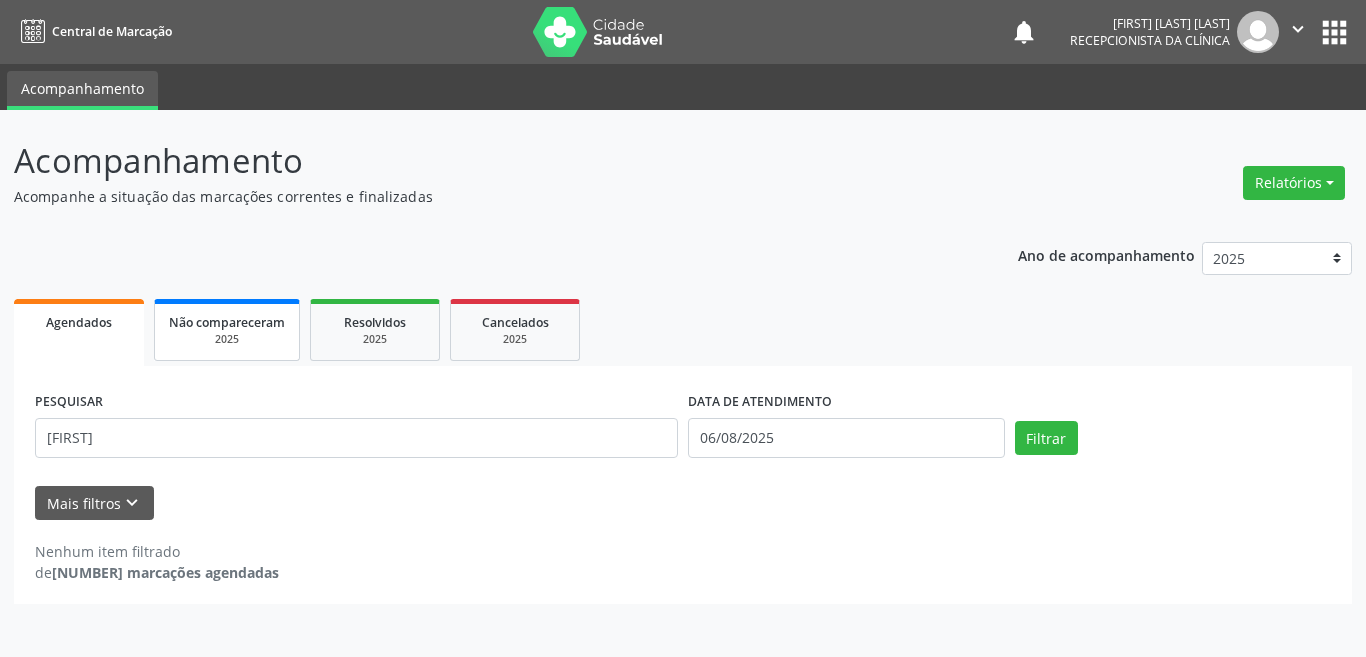 click on "Não compareceram" at bounding box center [227, 322] 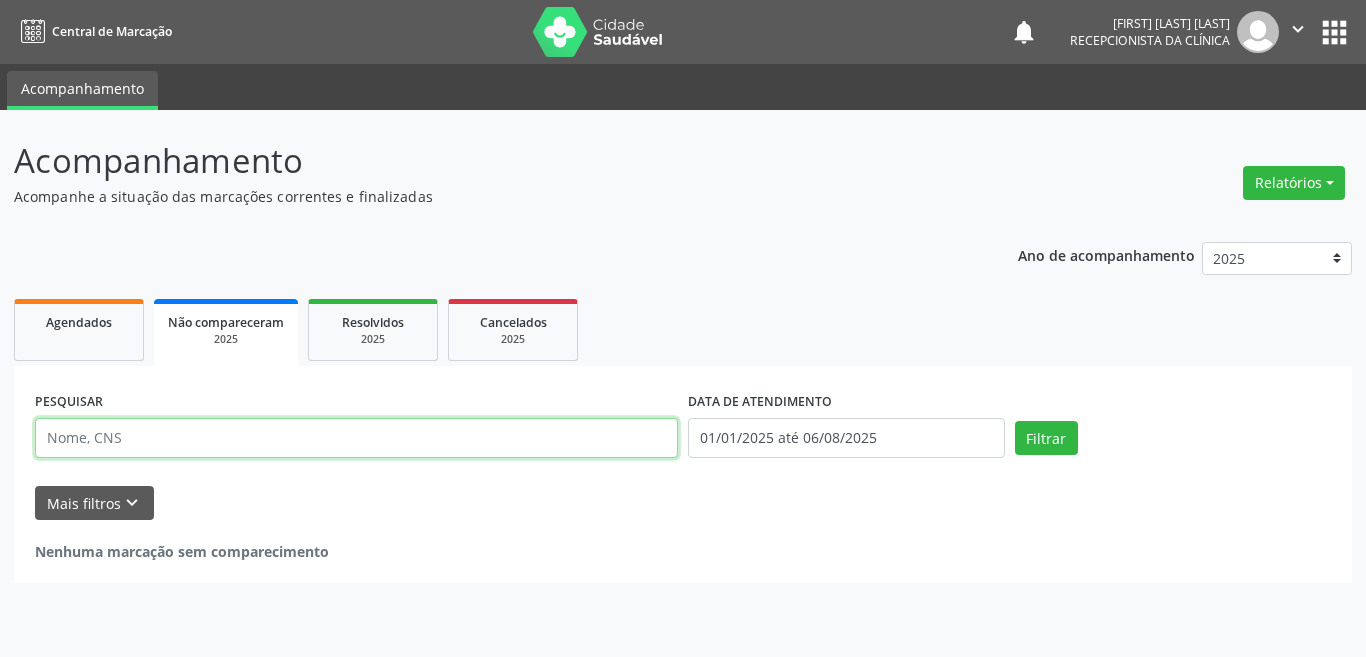 drag, startPoint x: 187, startPoint y: 322, endPoint x: 223, endPoint y: 441, distance: 124.32619 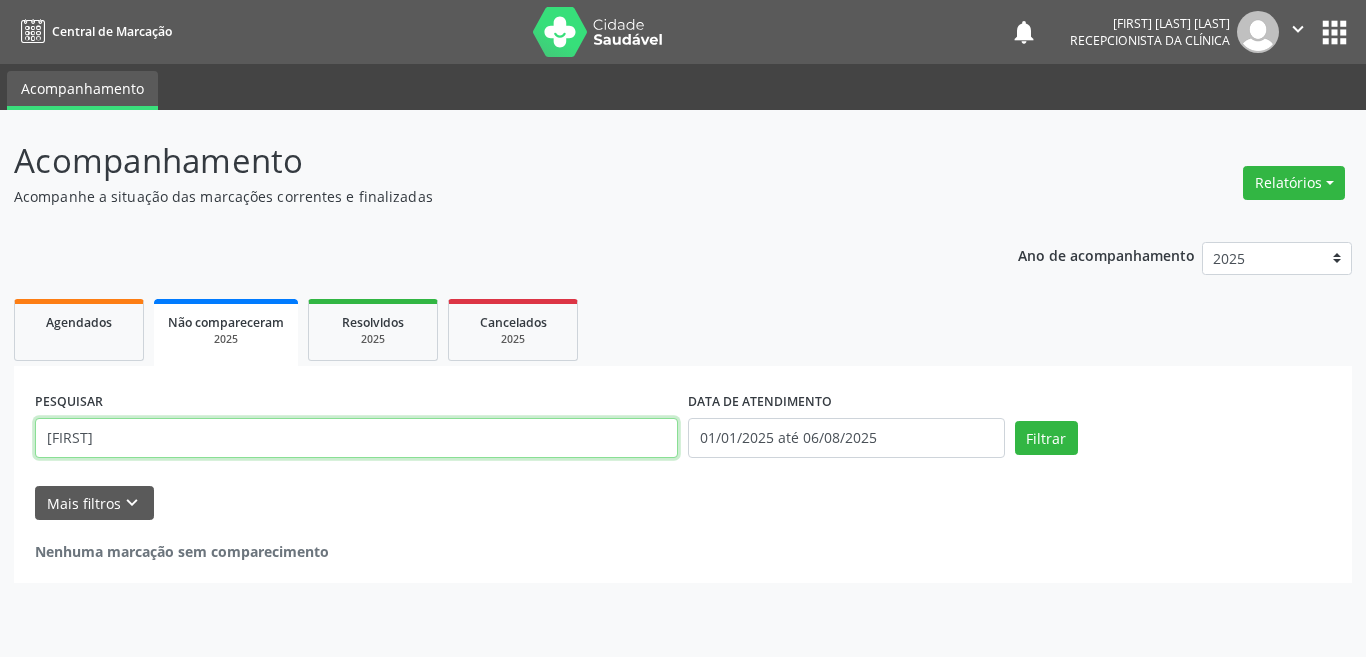 type on "jose arthur freire" 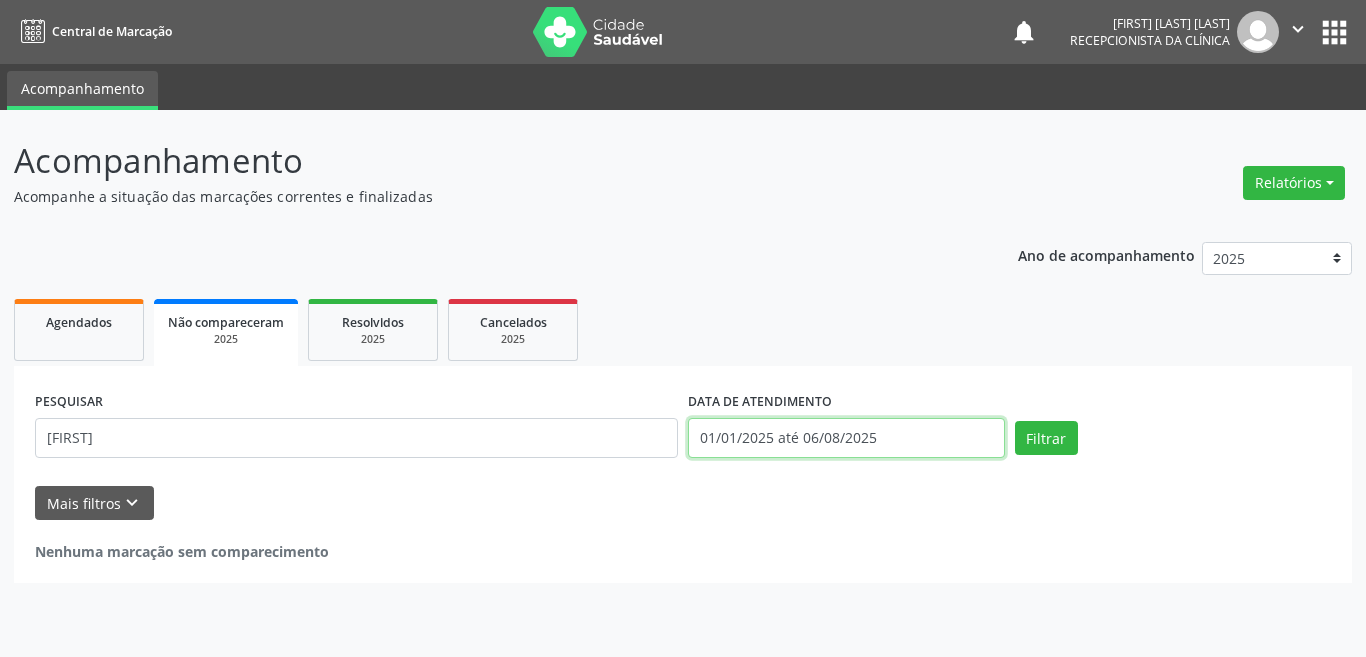 click on "01/01/2025 até 06/08/2025" at bounding box center (846, 438) 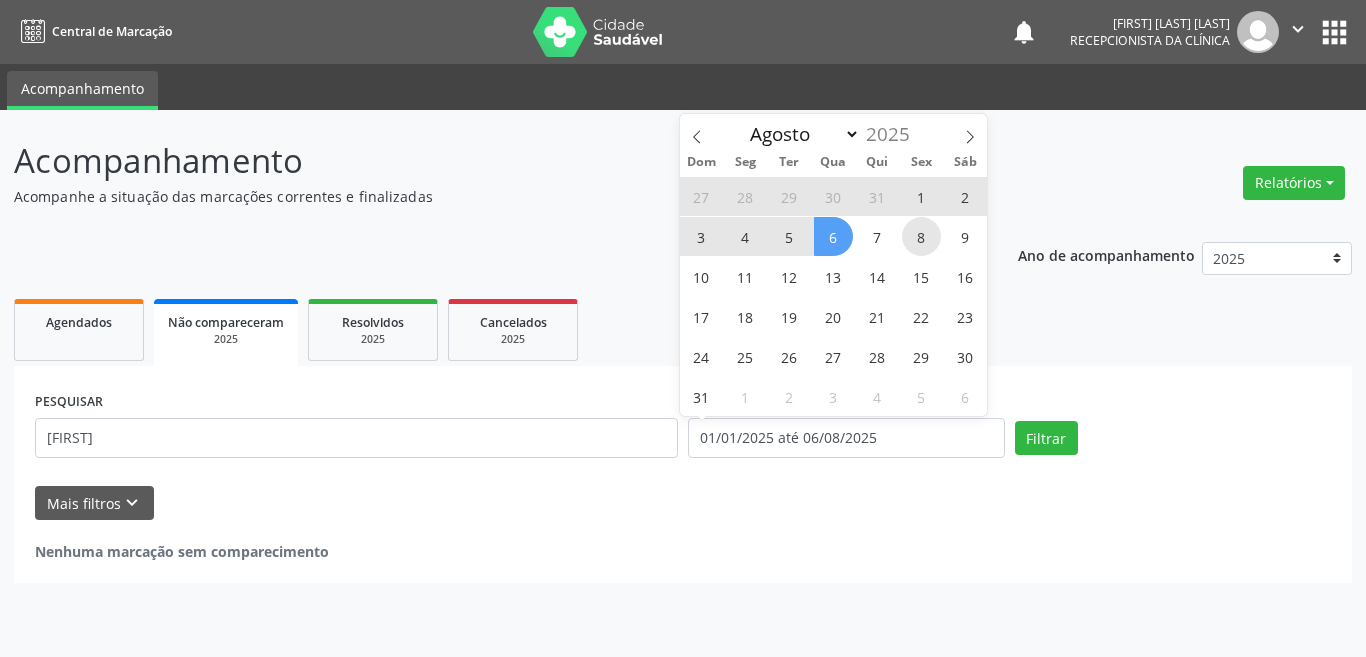 click on "8" at bounding box center (921, 236) 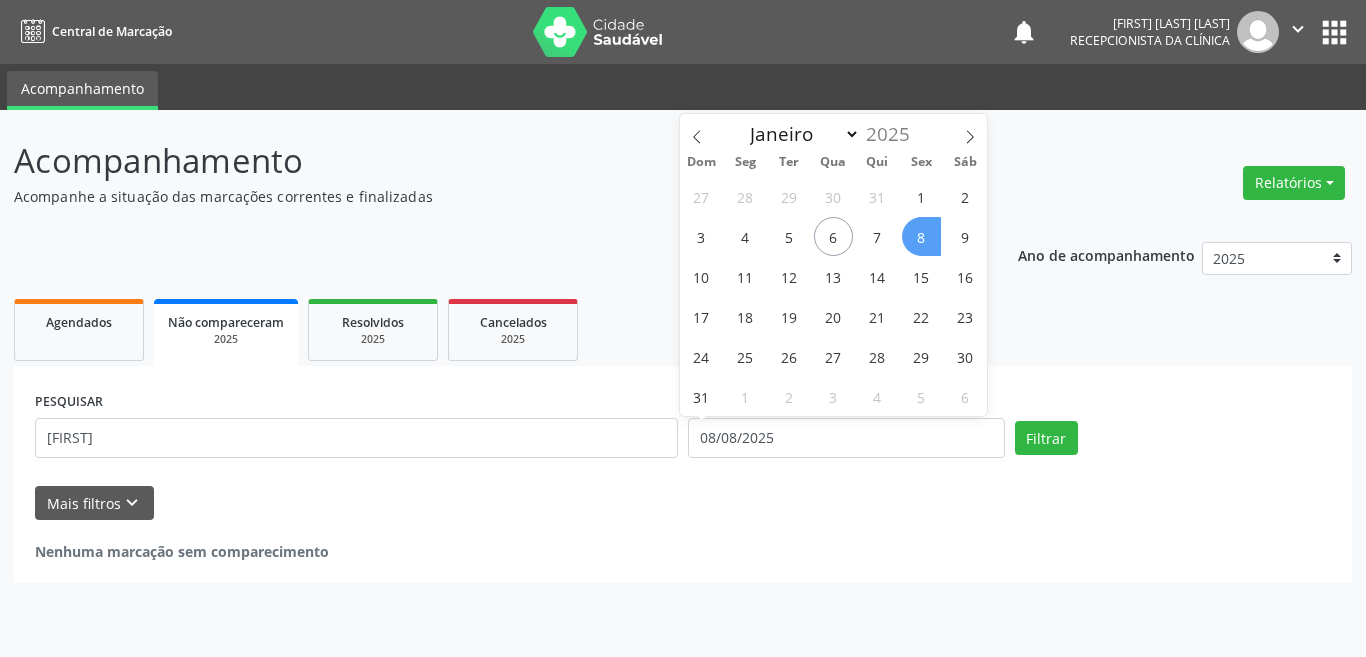 click on "8" at bounding box center (921, 236) 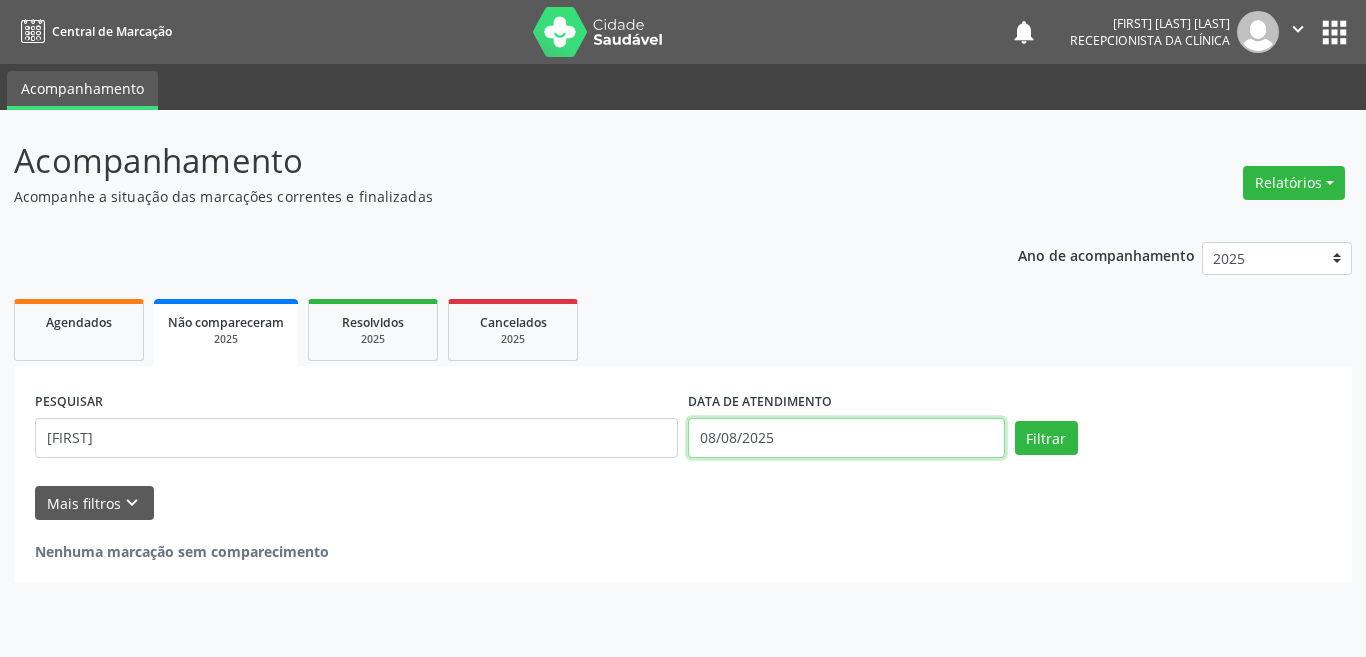 click on "08/08/2025" at bounding box center [846, 438] 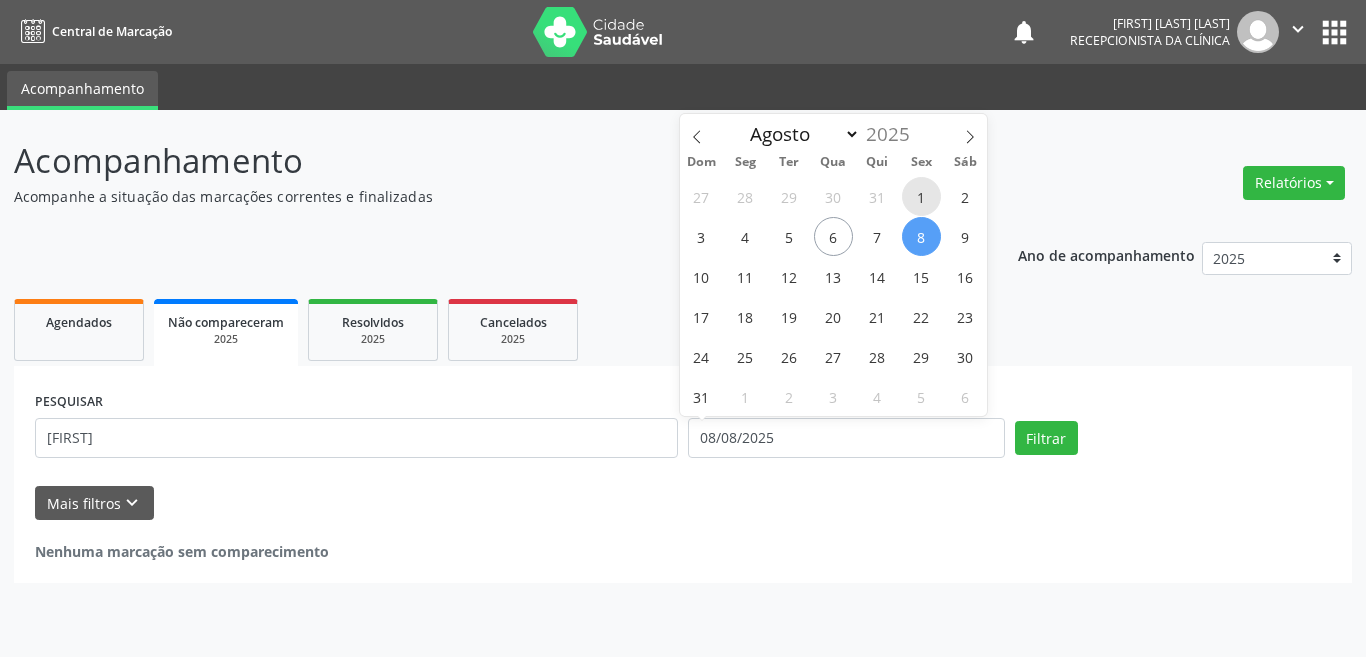 click on "1" at bounding box center (921, 196) 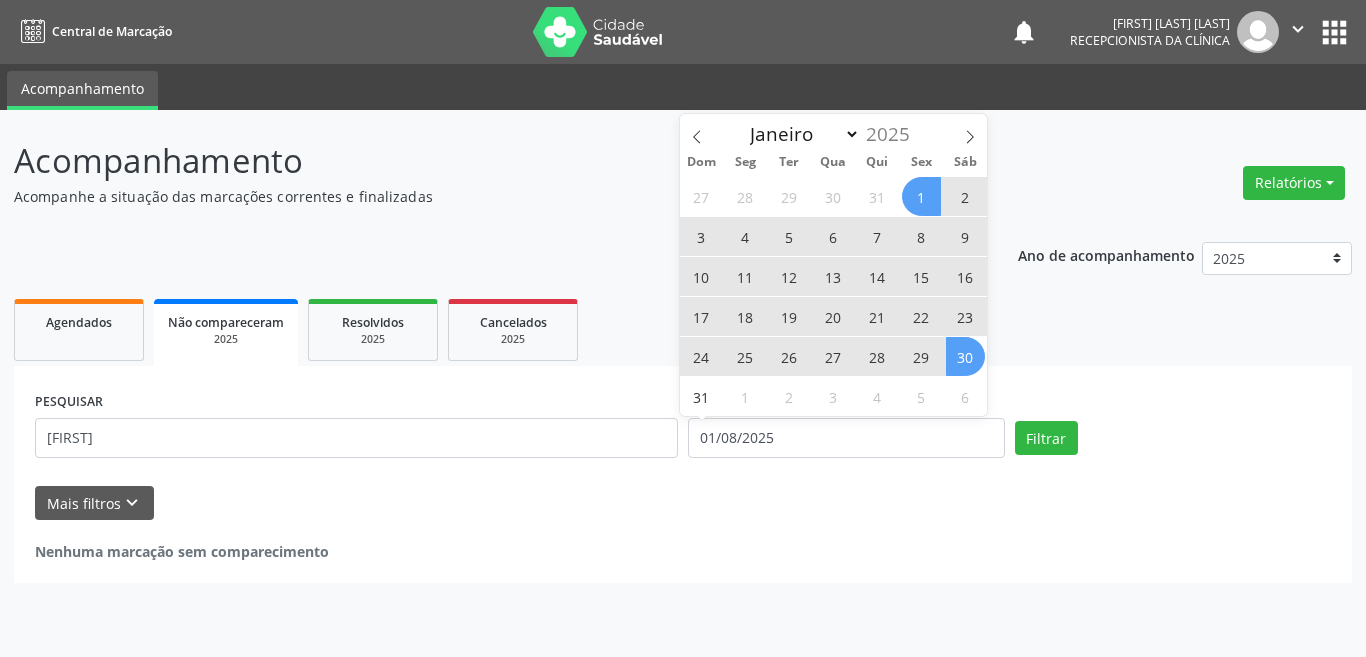 click on "30" at bounding box center [965, 356] 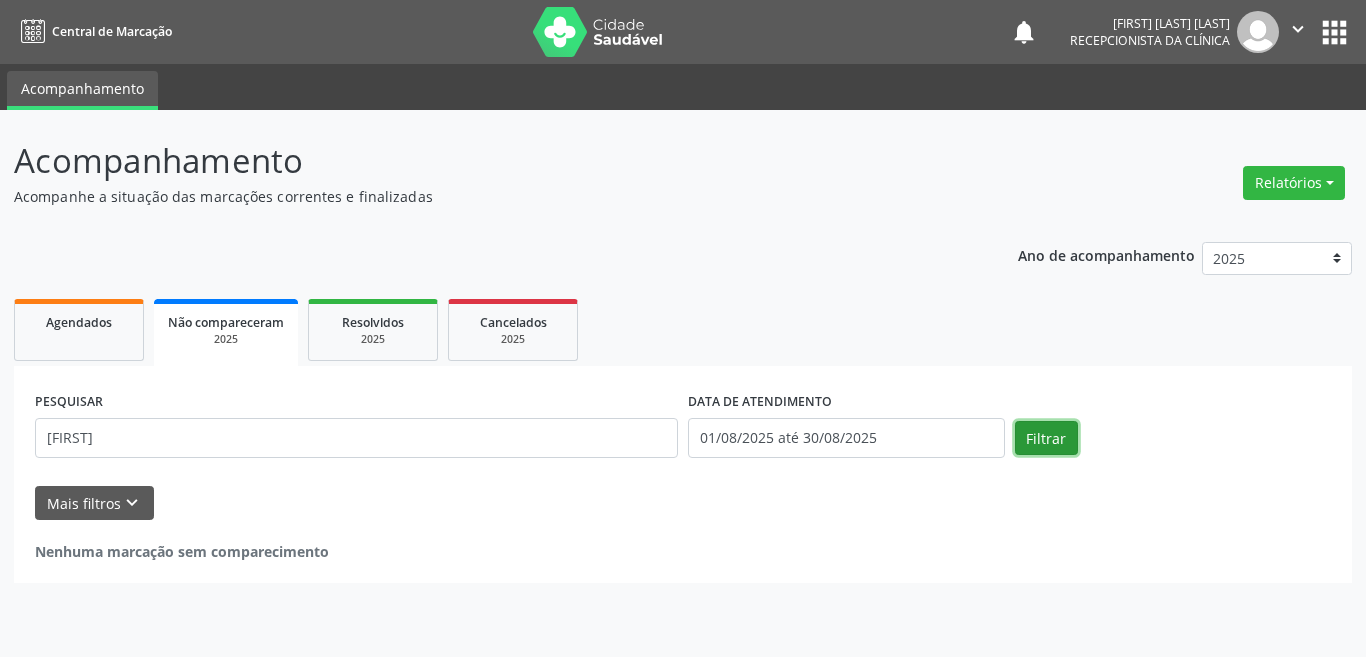 click on "Filtrar" at bounding box center [1046, 438] 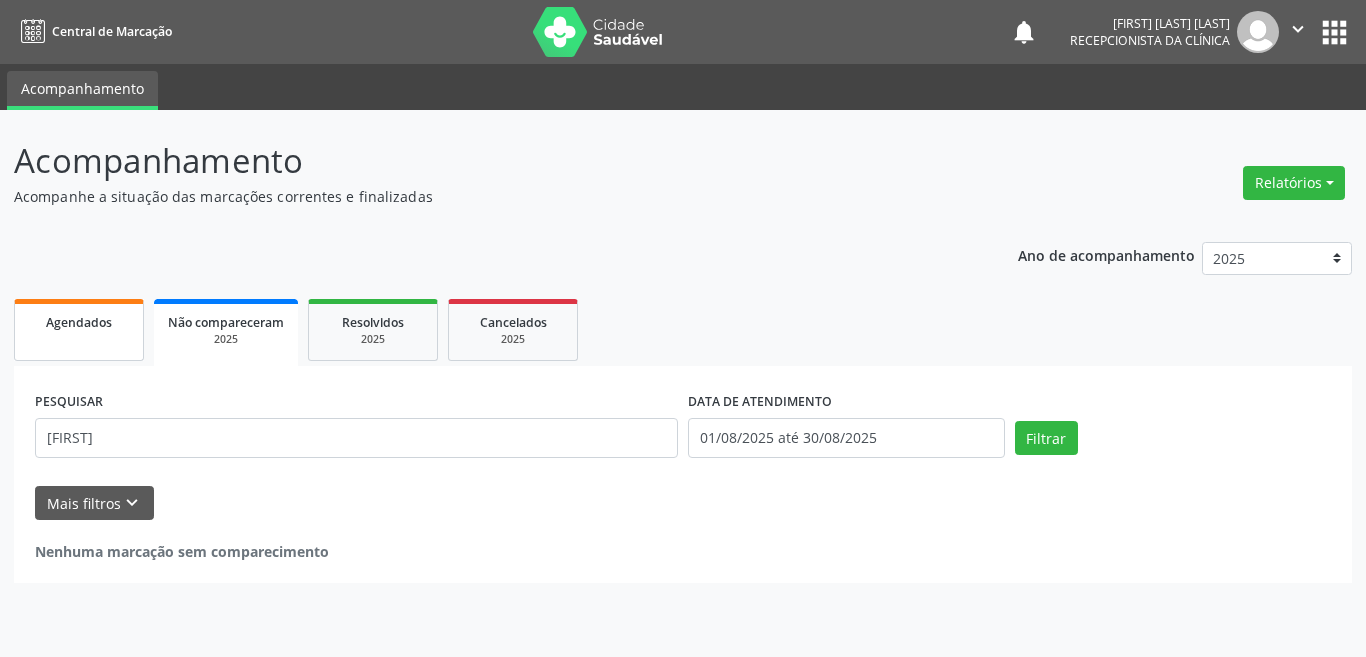 click on "Agendados" at bounding box center [79, 330] 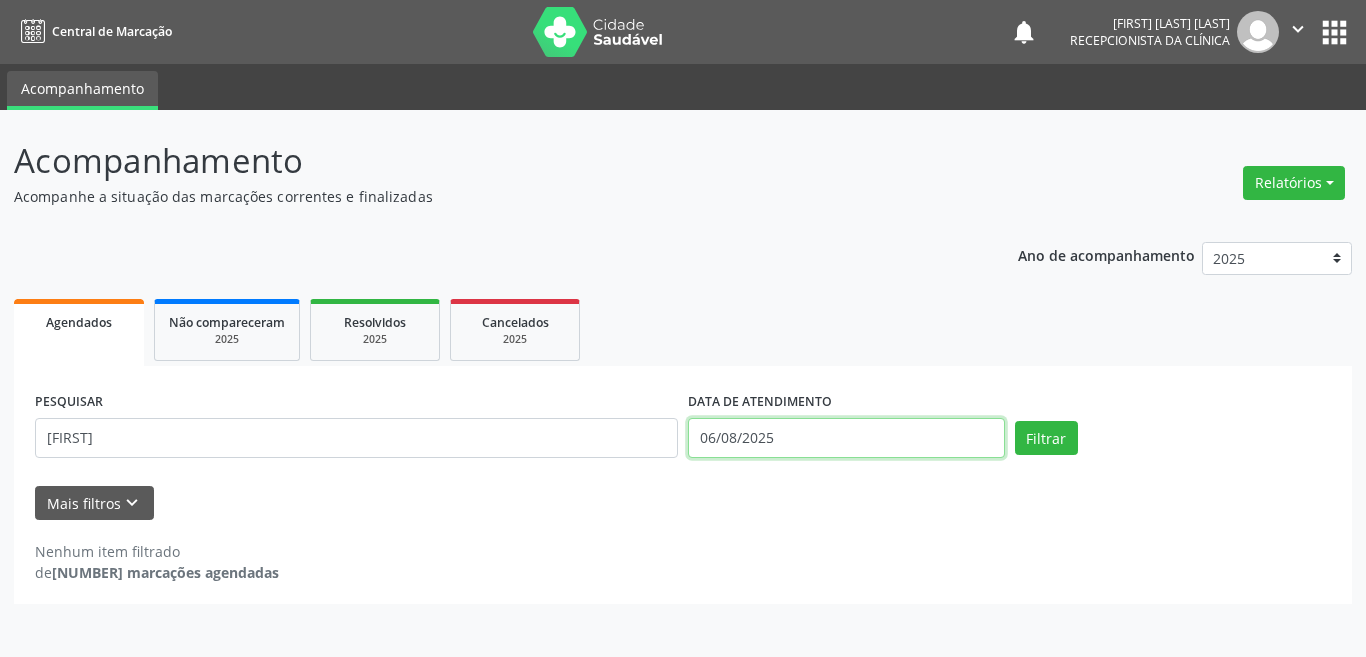 click on "06/08/2025" at bounding box center (846, 438) 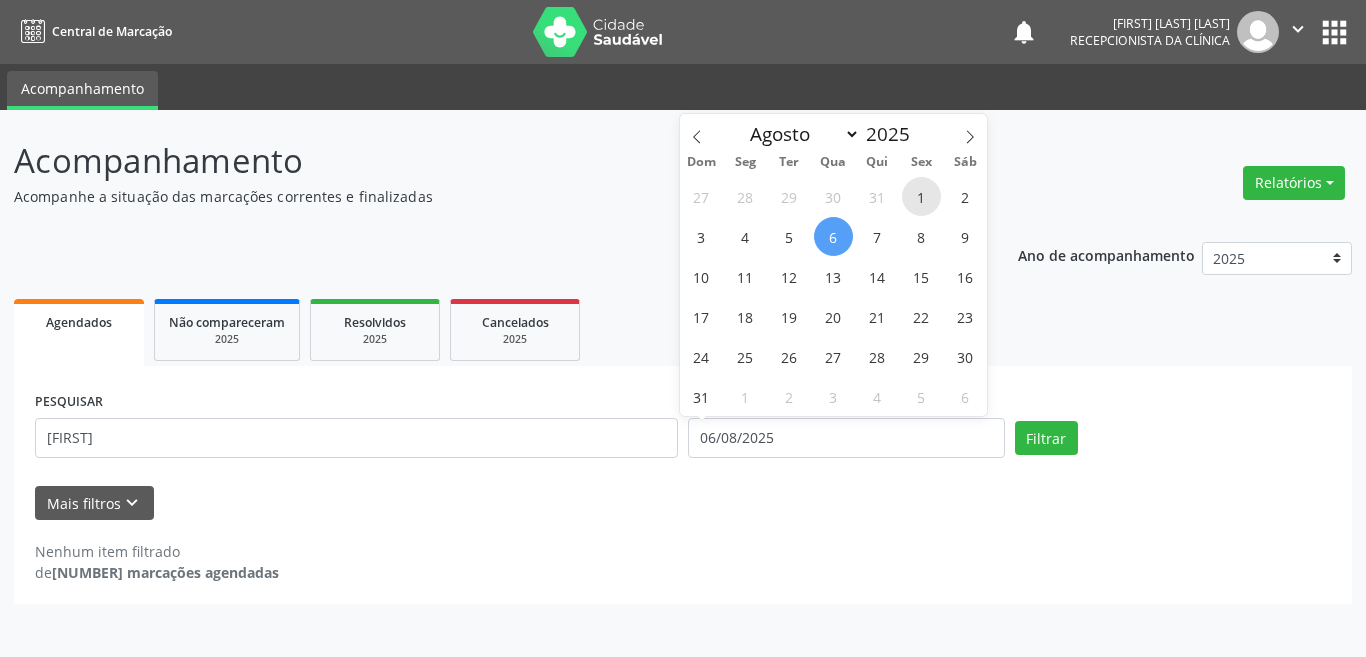 click on "1" at bounding box center [921, 196] 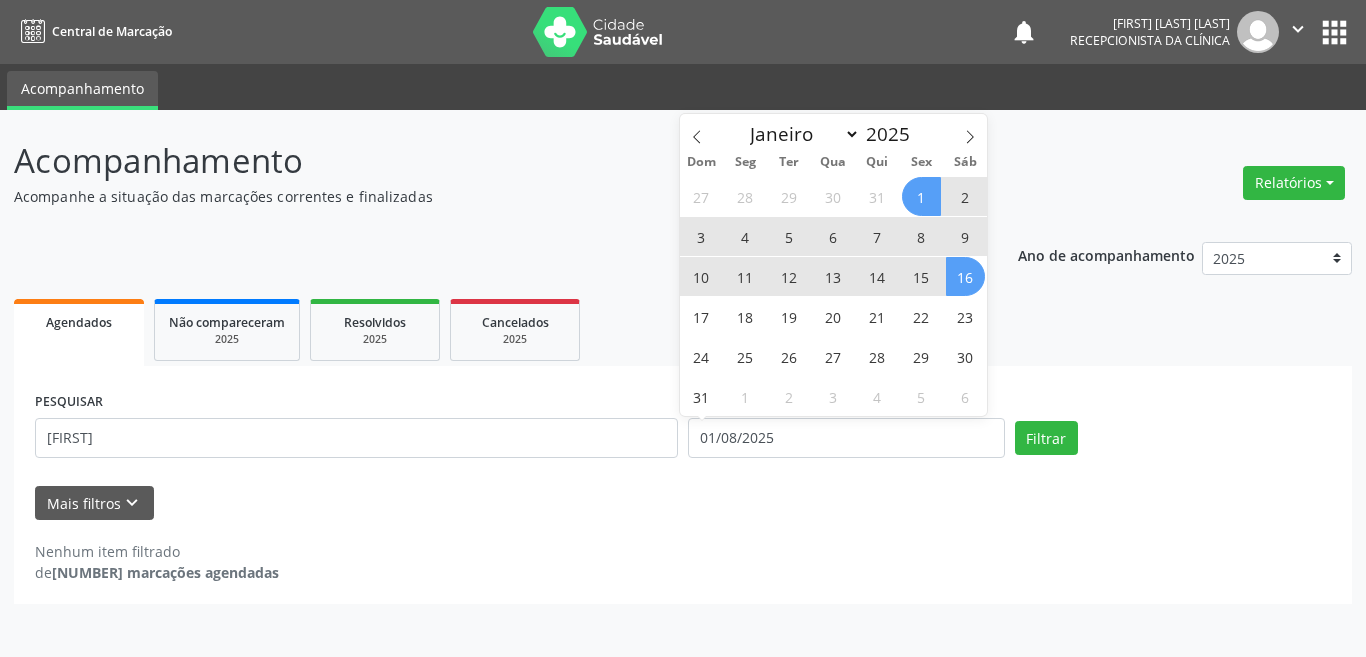 click on "16" at bounding box center (965, 276) 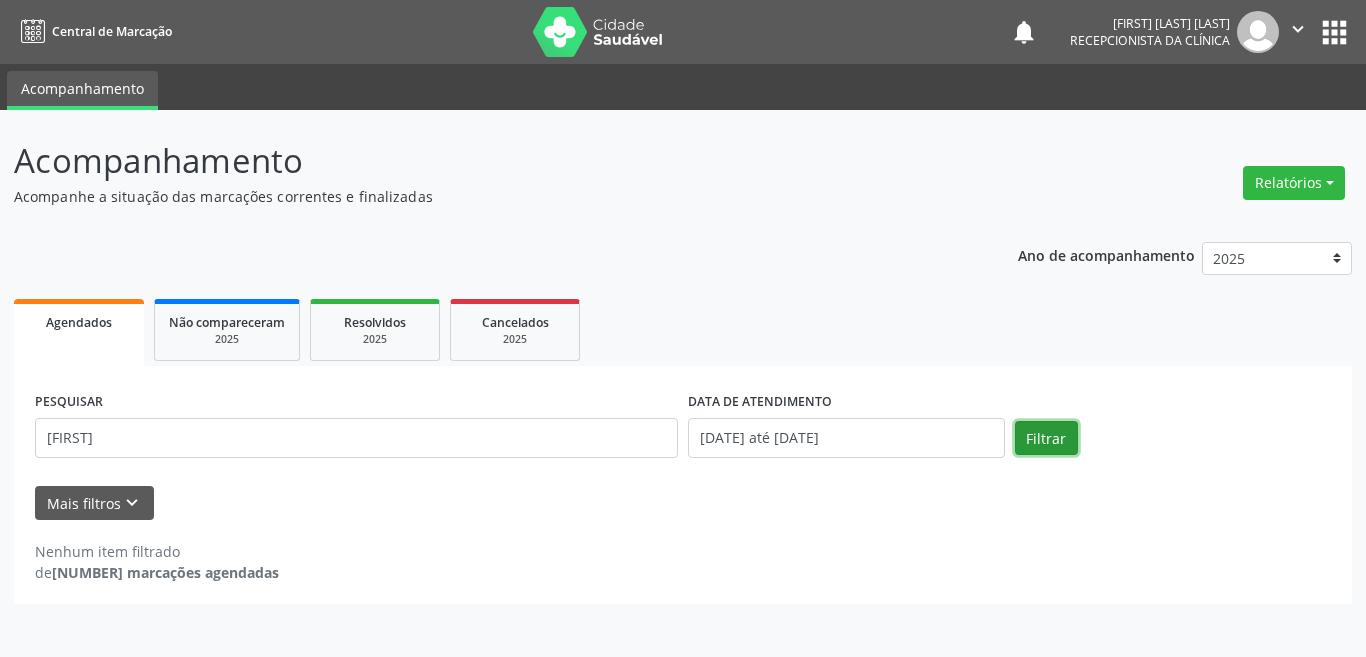 click on "Filtrar" at bounding box center (1046, 438) 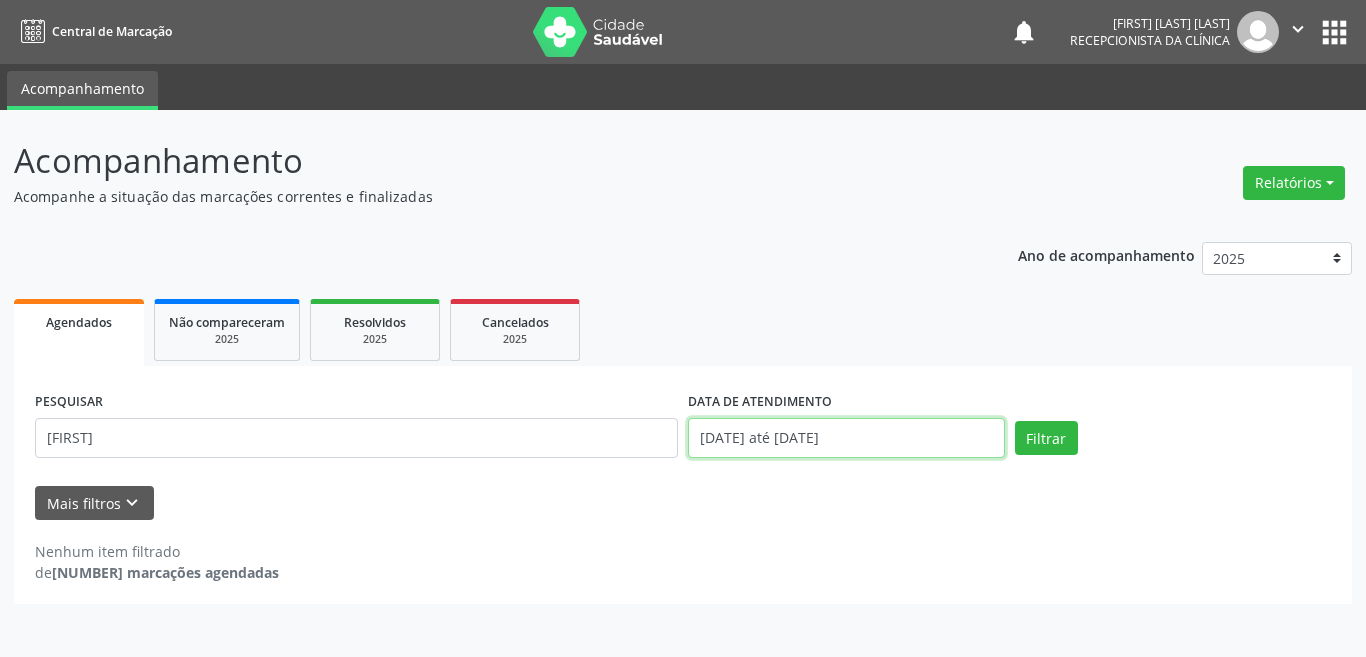 click on "01/08/2025 até 16/08/2025" at bounding box center (846, 438) 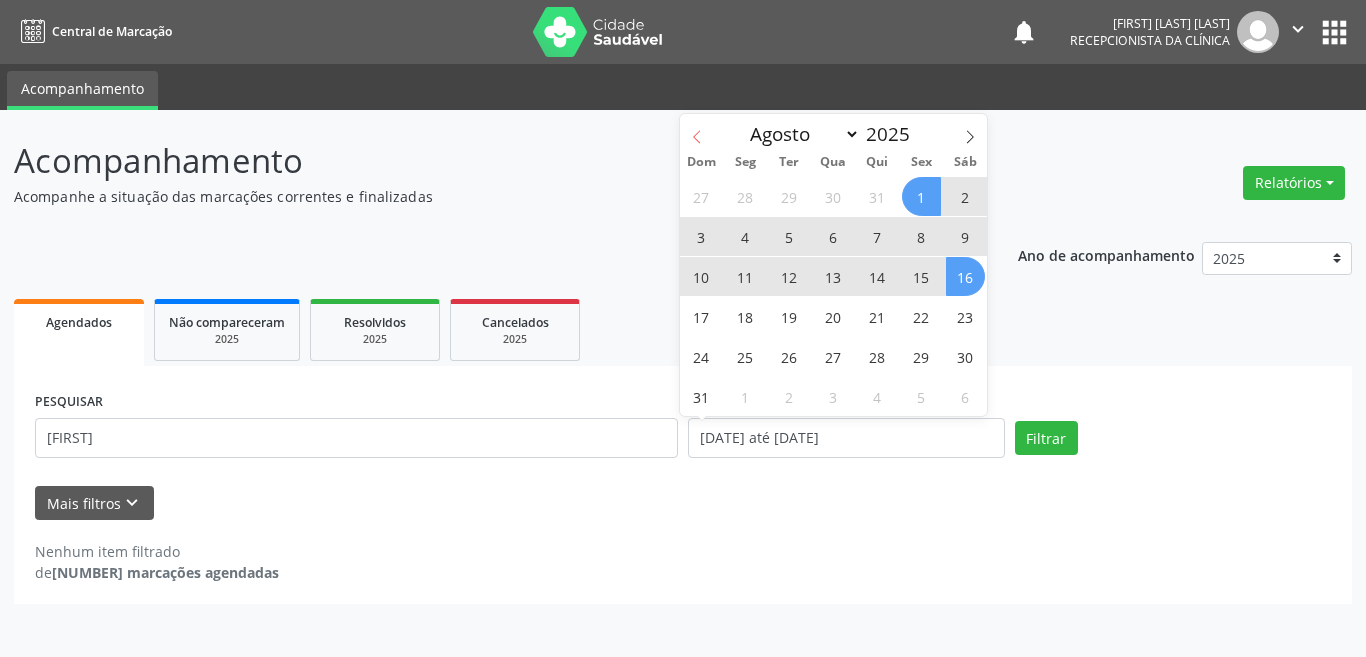 click at bounding box center (697, 131) 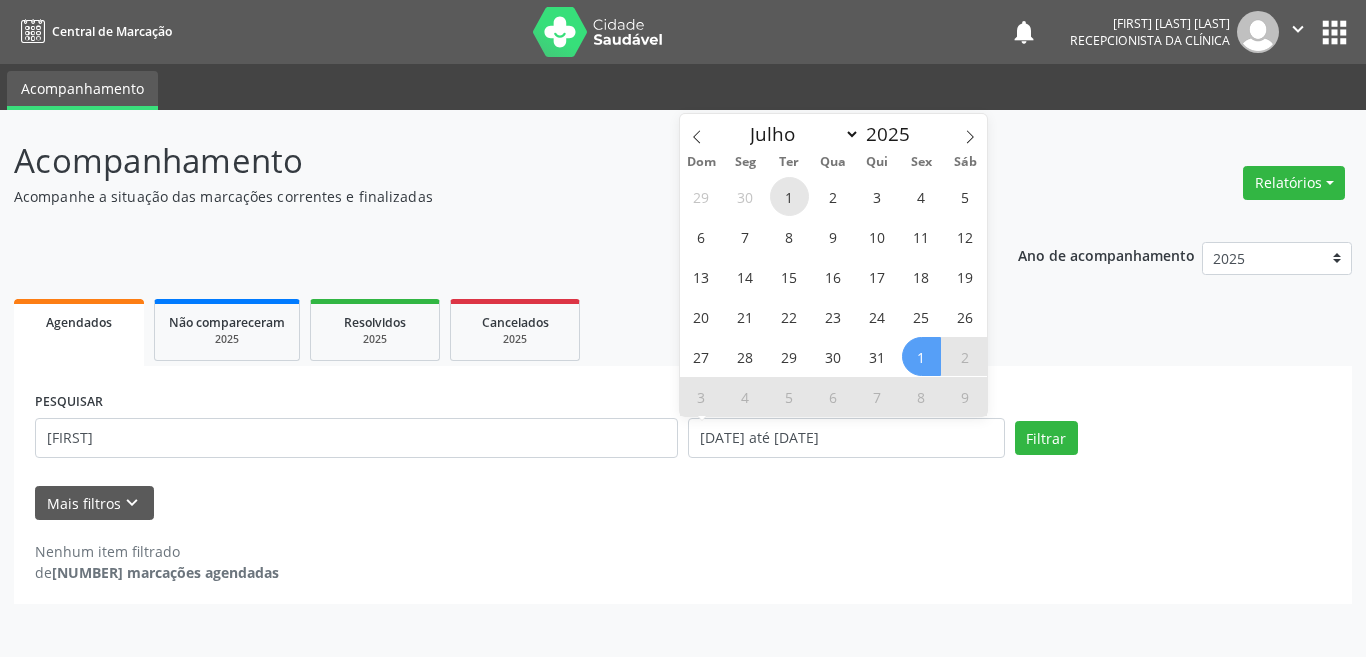 click on "1" at bounding box center [789, 196] 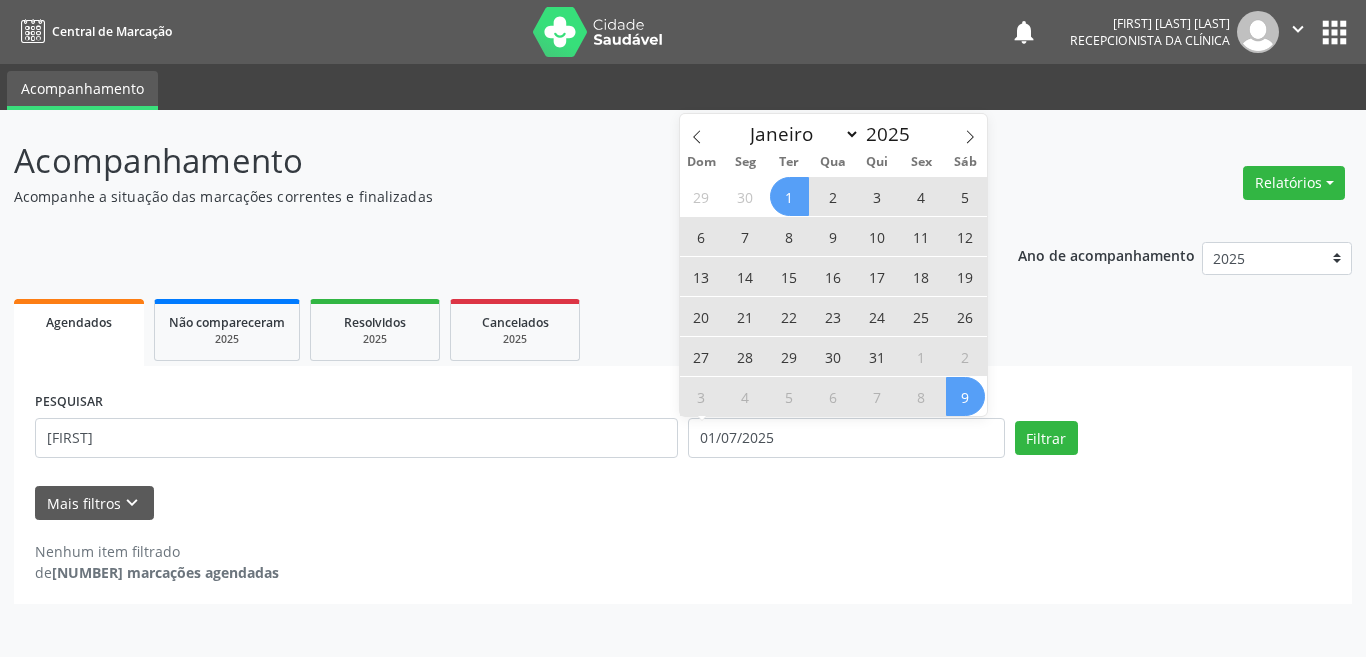 click on "9" at bounding box center (965, 396) 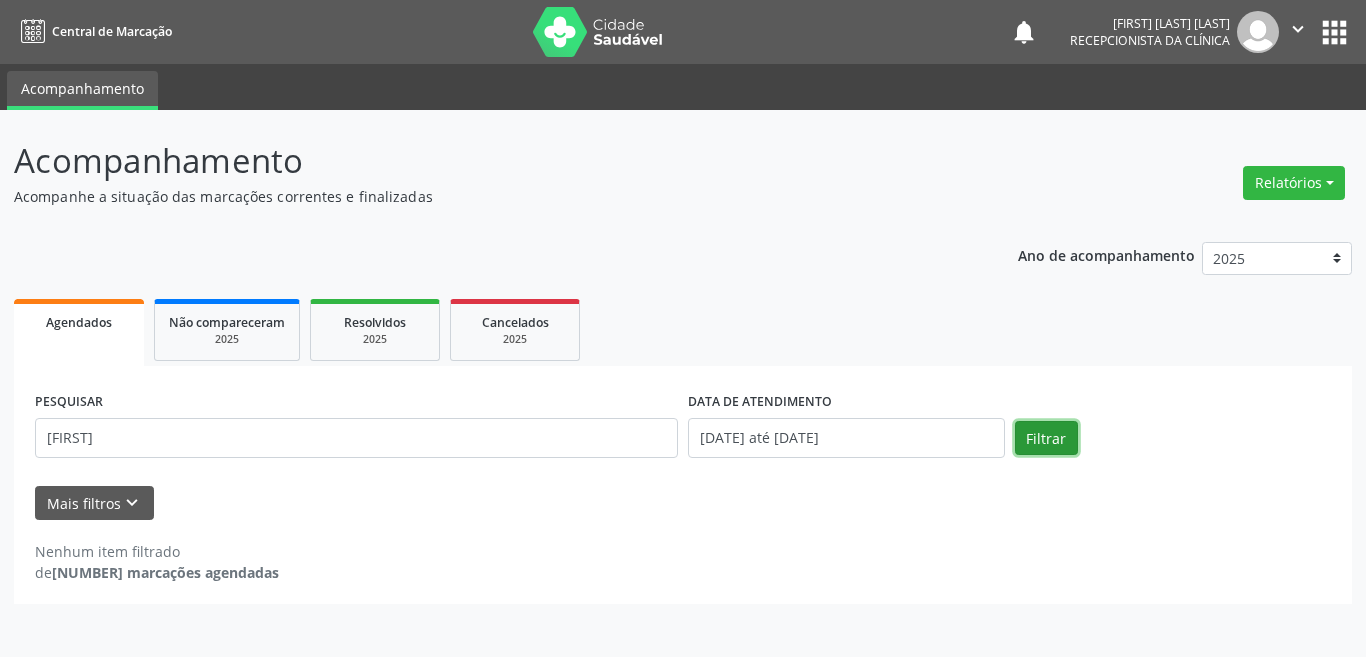 click on "Filtrar" at bounding box center (1046, 438) 